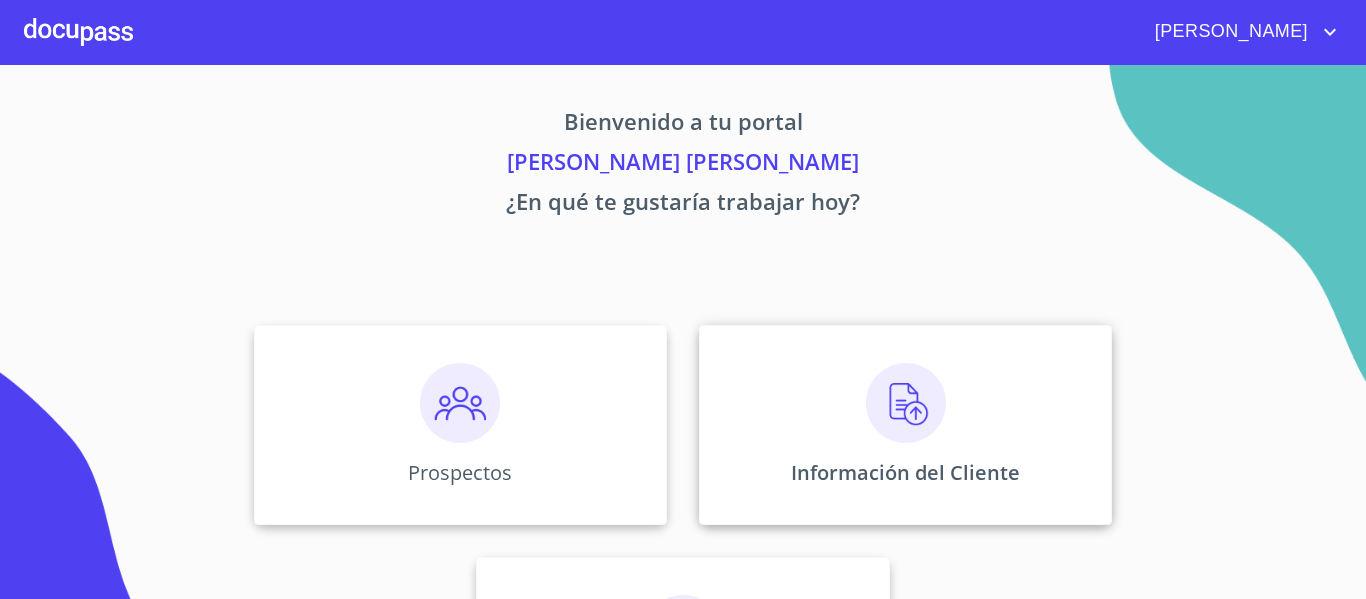 scroll, scrollTop: 0, scrollLeft: 0, axis: both 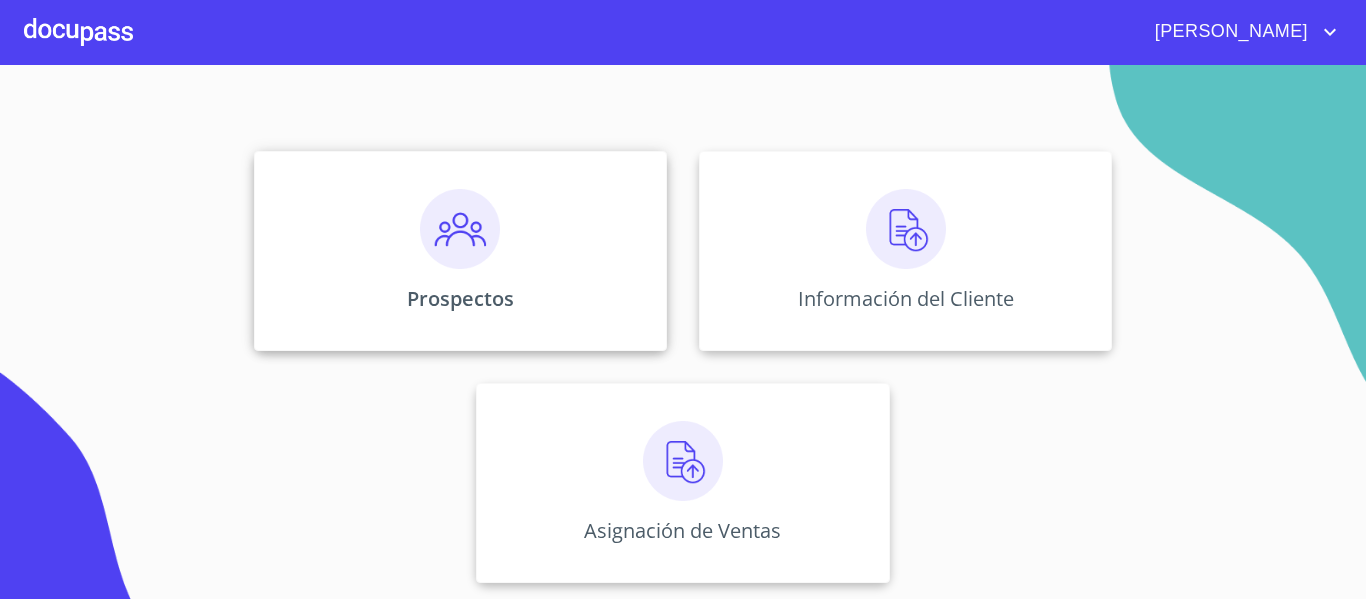 click on "Prospectos" at bounding box center [460, 251] 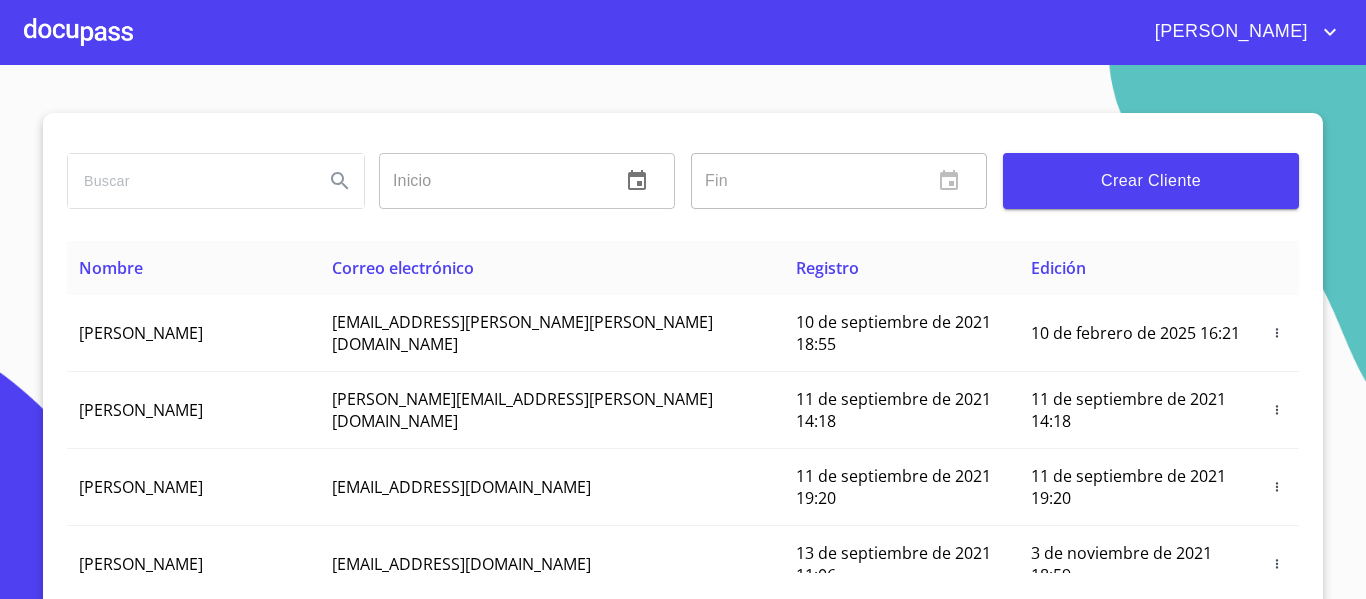 click at bounding box center (188, 181) 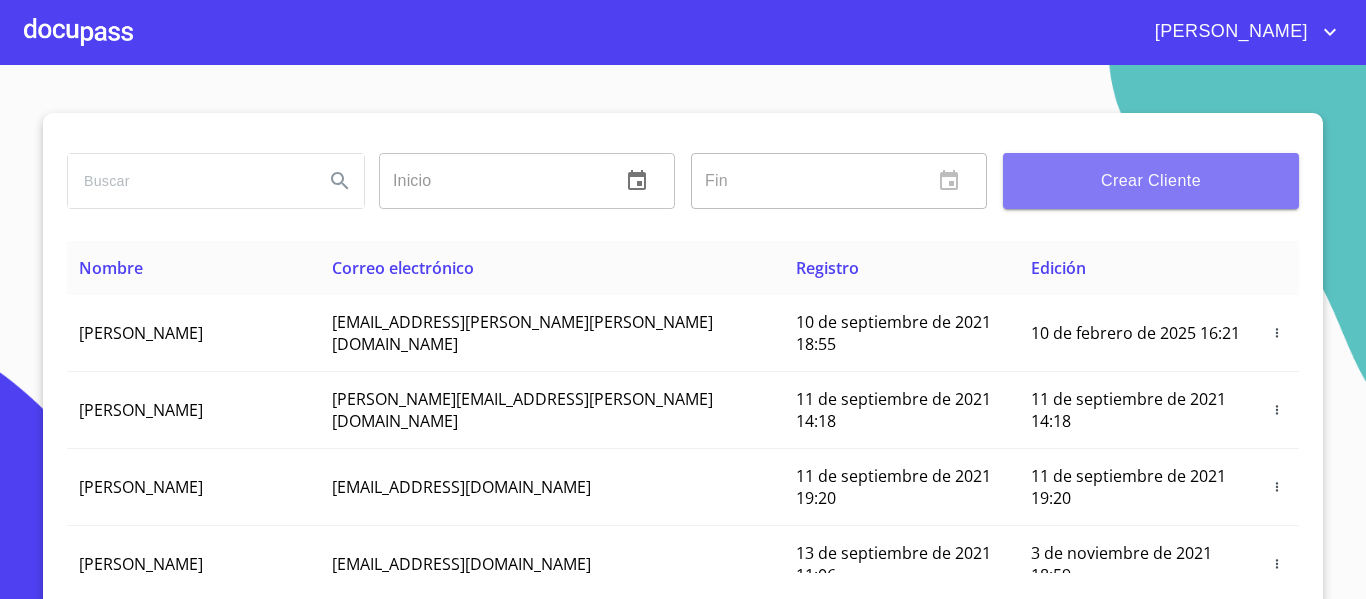click on "Crear Cliente" at bounding box center [1151, 181] 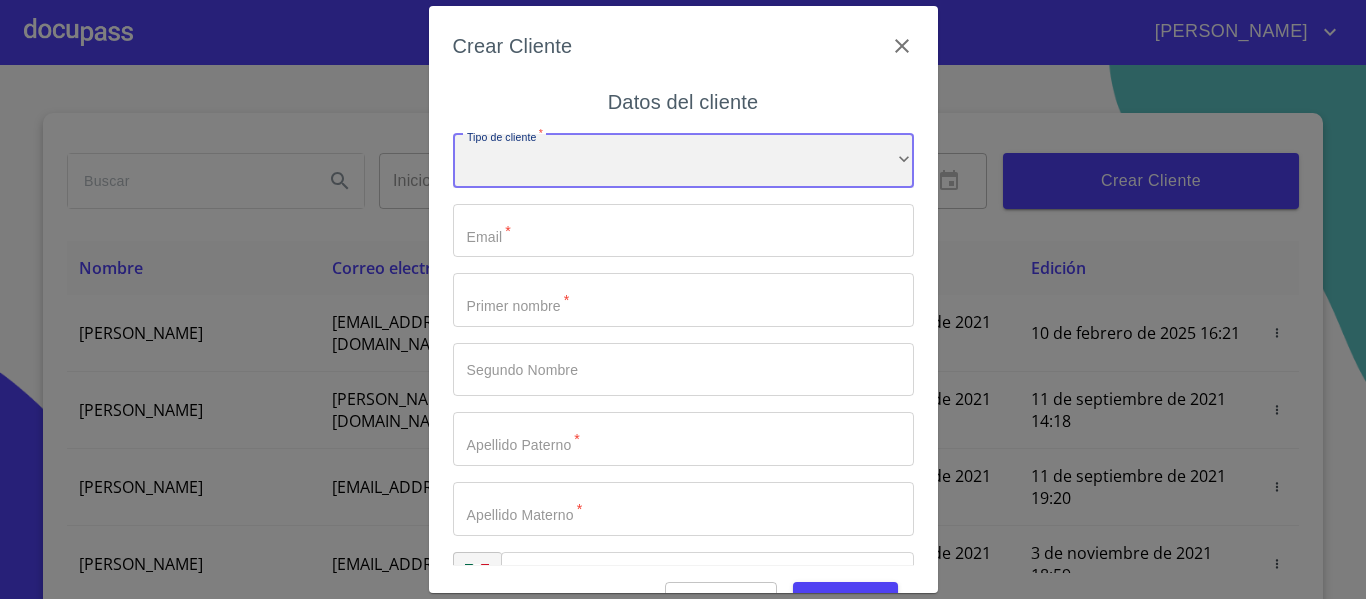 click on "​" at bounding box center [683, 161] 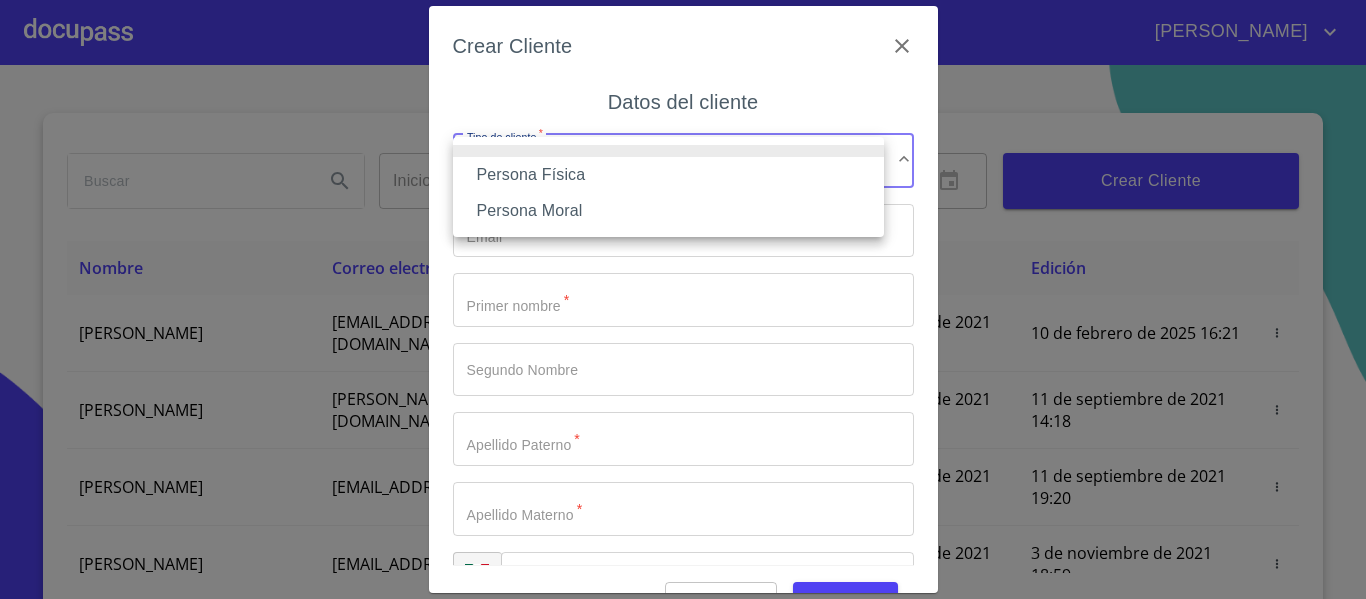 click on "Persona Física" at bounding box center [668, 175] 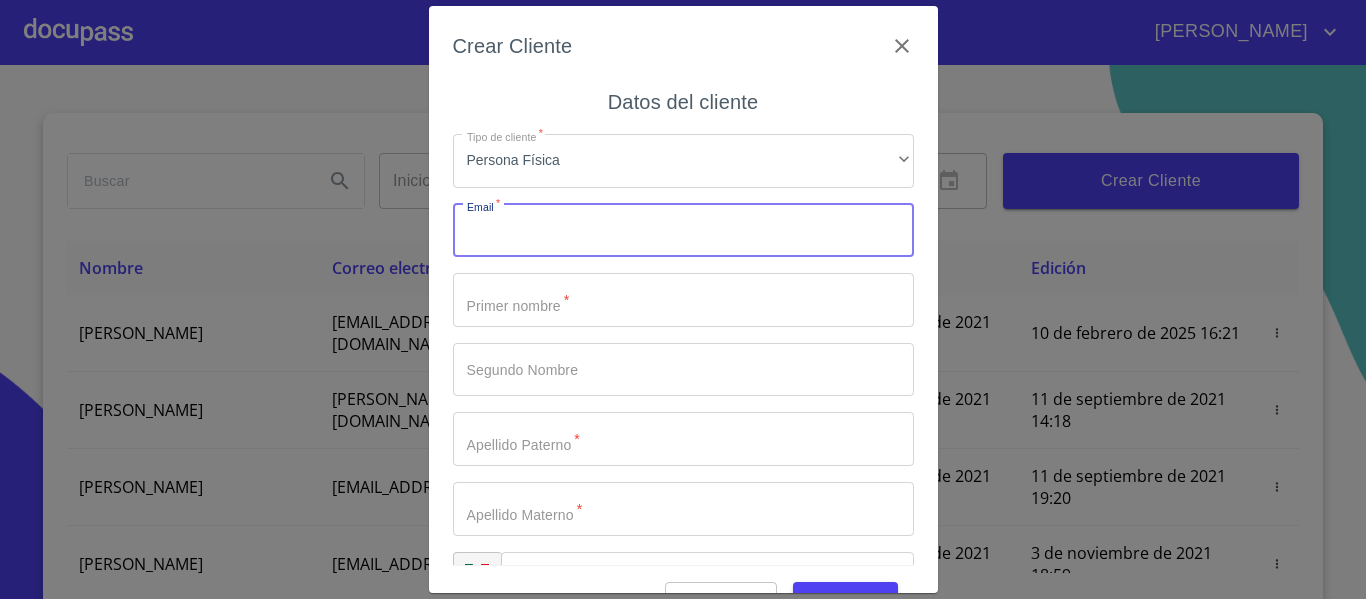 click on "Tipo de cliente   *" at bounding box center [683, 231] 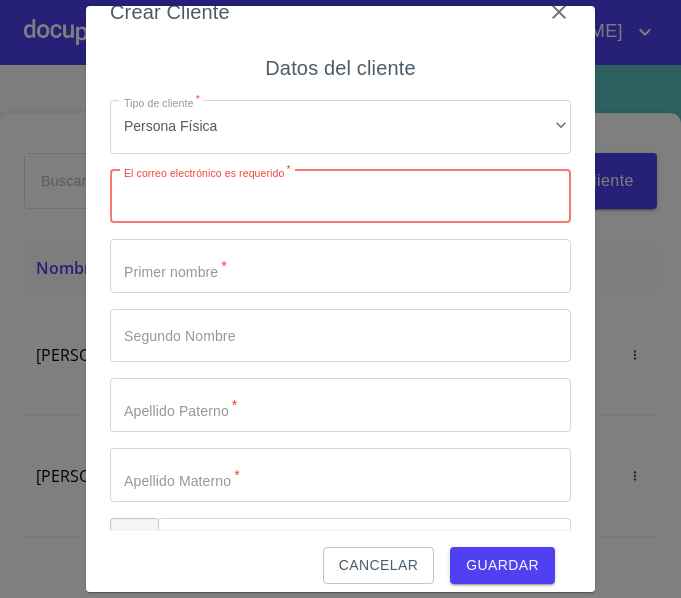 scroll, scrollTop: 50, scrollLeft: 0, axis: vertical 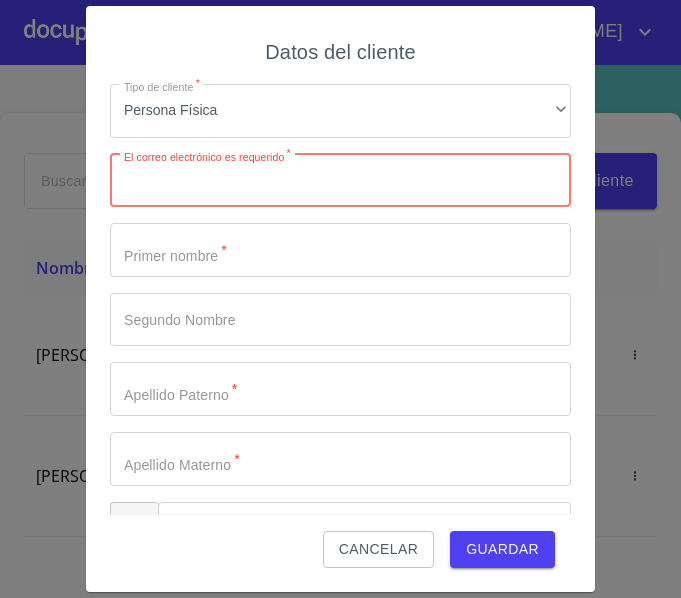 click on "Tipo de cliente   *" at bounding box center [340, 181] 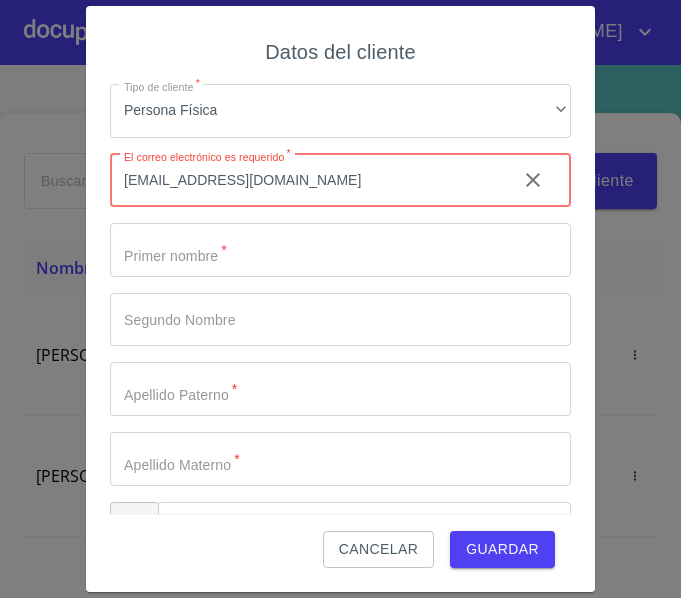 type on "Lic.nut.Karinavelez@hotmail.com" 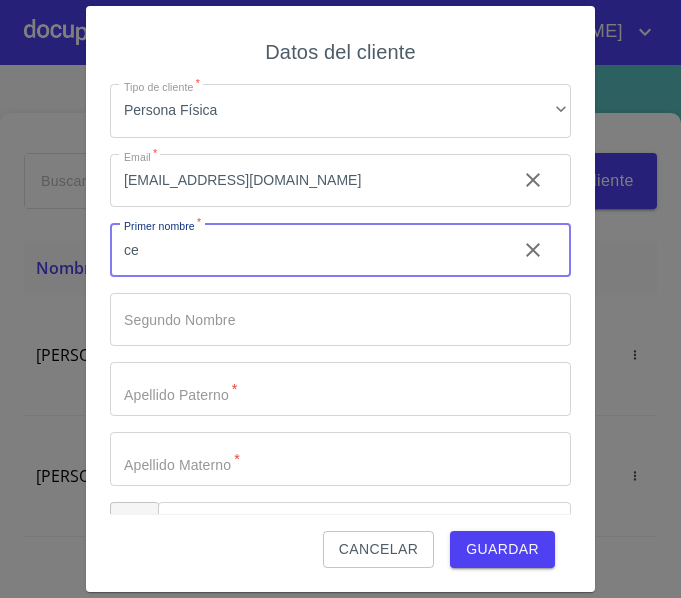 type on "c" 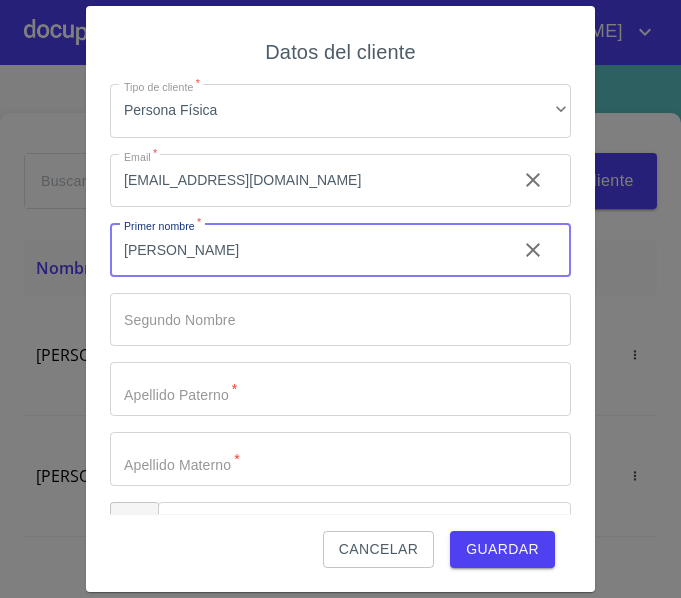 type on "[PERSON_NAME]" 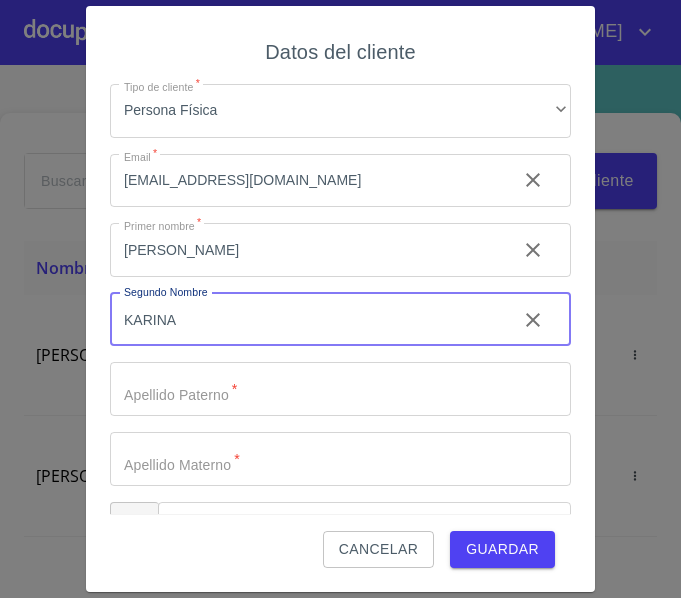 type on "KARINA" 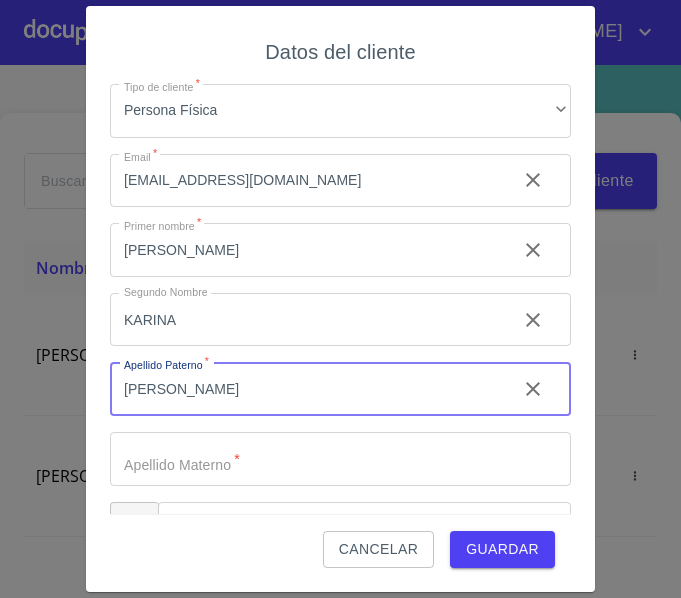 type on "[PERSON_NAME]" 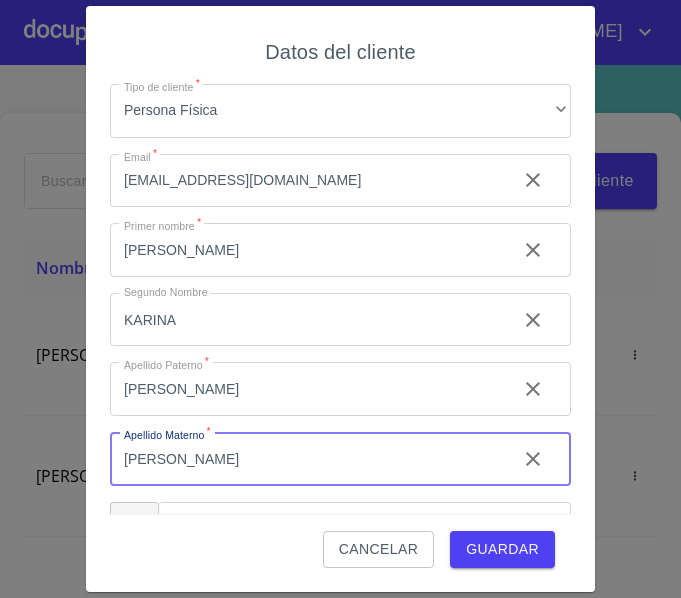 type on "[PERSON_NAME]" 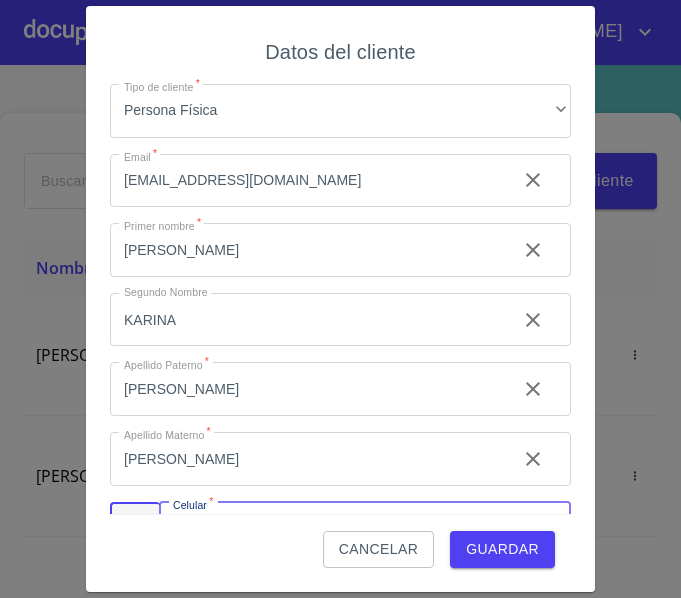 scroll, scrollTop: 41, scrollLeft: 0, axis: vertical 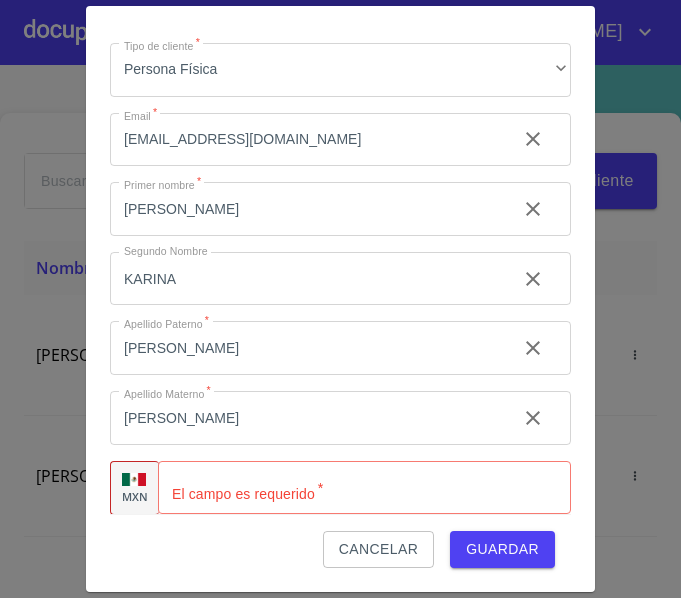click on "Tipo de cliente   *" 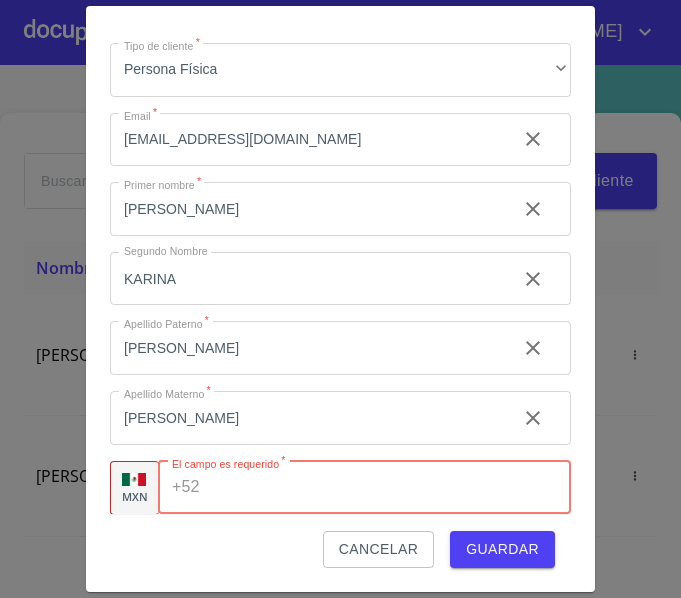 paste on "[PHONE_NUMBER]" 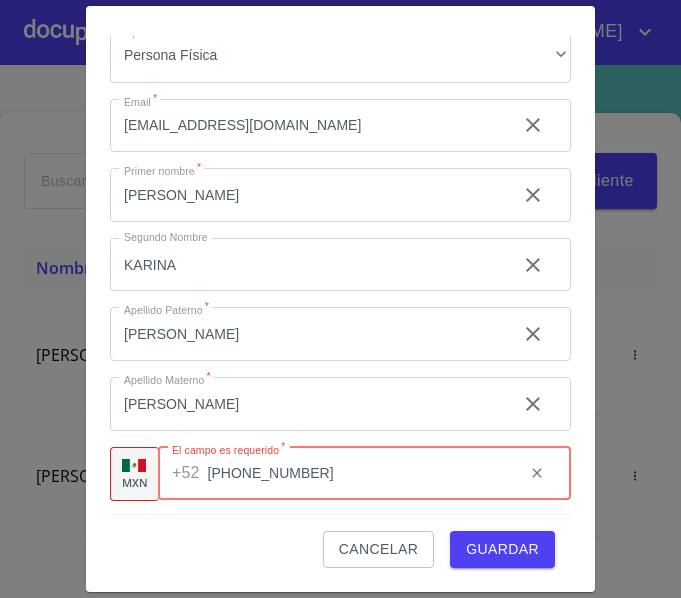 scroll, scrollTop: 58, scrollLeft: 0, axis: vertical 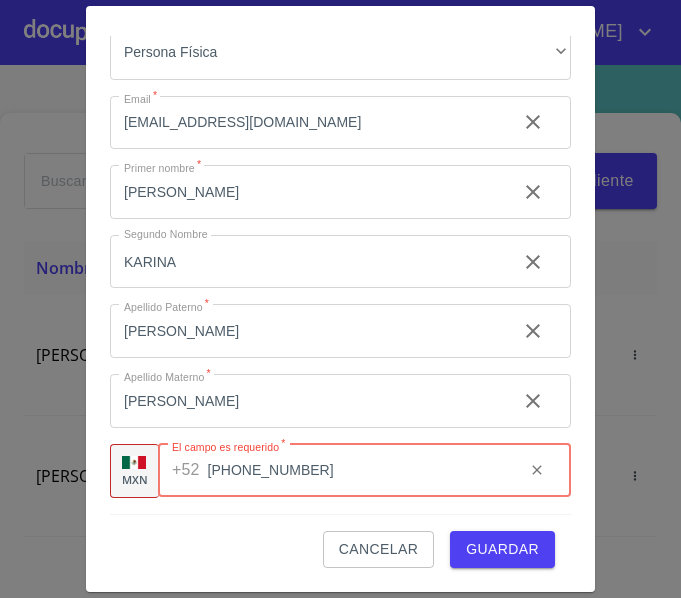 type on "[PHONE_NUMBER]" 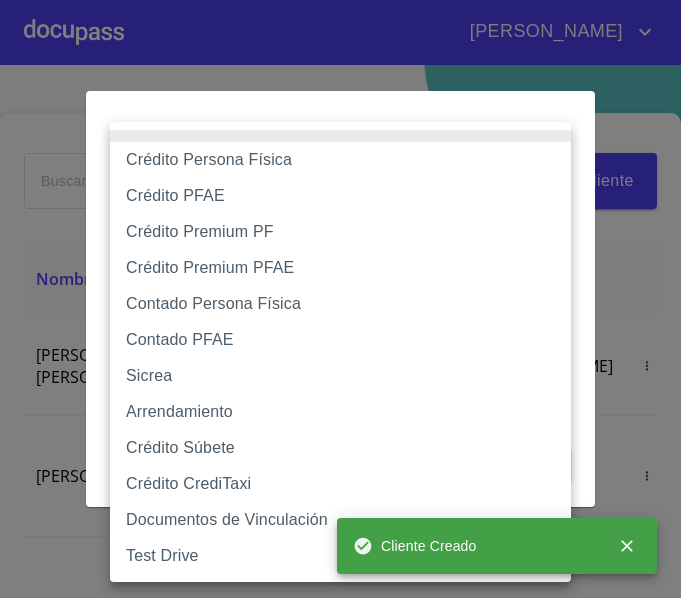 click on "CESAR AZAEL  Inicio ​ Fin ​ Crear Cliente Nombre   Correo electrónico   Registro   Edición     CECILIA  KARINA  CHAVEZ VELEZ lic.nut.karinavelez@hotmail.com 15 de julio de 2025 19:05 15 de julio de 2025 19:05 DIEGO ANCIRA GROVER diego.ancira.grover@gmail.com 10 de septiembre de 2021 18:55 10 de febrero de 2025 16:21 LUIS FERNANDO CELIS  luis.celis@live.com.mx 11 de septiembre de 2021 14:18 11 de septiembre de 2021 14:18 MAYRA  GONZALEZ mayragl@hotmail.com 11 de septiembre de 2021 19:20 11 de septiembre de 2021 19:20 MANUEL BRAVO manbrv_072@yahoo.com.mx 13 de septiembre de 2021 11:06 3 de noviembre de 2021 18:59 JUAN CARLOS BAUTISTA 123bautistas@gmail.com 14 de septiembre de 2021 12:26 14 de septiembre de 2021 12:26 MERCEDES GUTIERREZ juanmontiel626@gmail.com 14 de septiembre de 2021 16:35 14 de septiembre de 2021 16:35 JUAN ANTONIO CRUZ maliachi_7@hotmail.com 14 de septiembre de 2021 18:24 14 de septiembre de 2021 18:24 JAIME  GONZALEZ  jaimeglez2103@gmail.com 15 de septiembre de 2021 13:18 1 2 3" at bounding box center [340, 299] 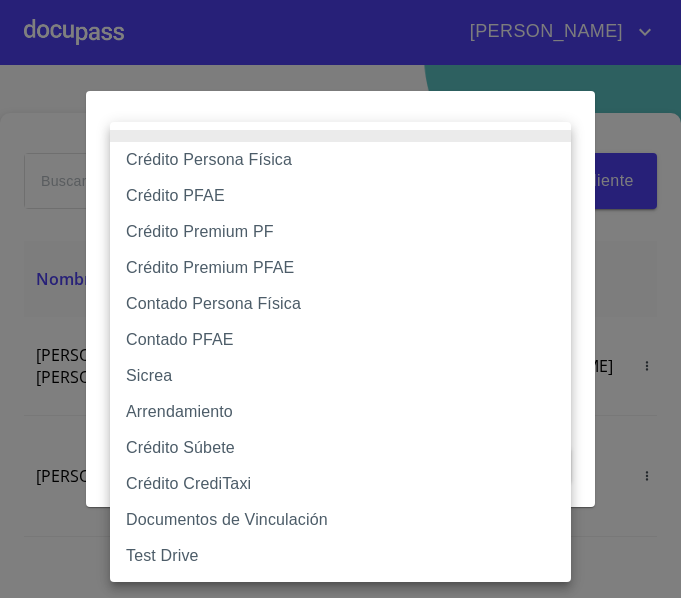 click on "Crédito Persona Física" at bounding box center (340, 160) 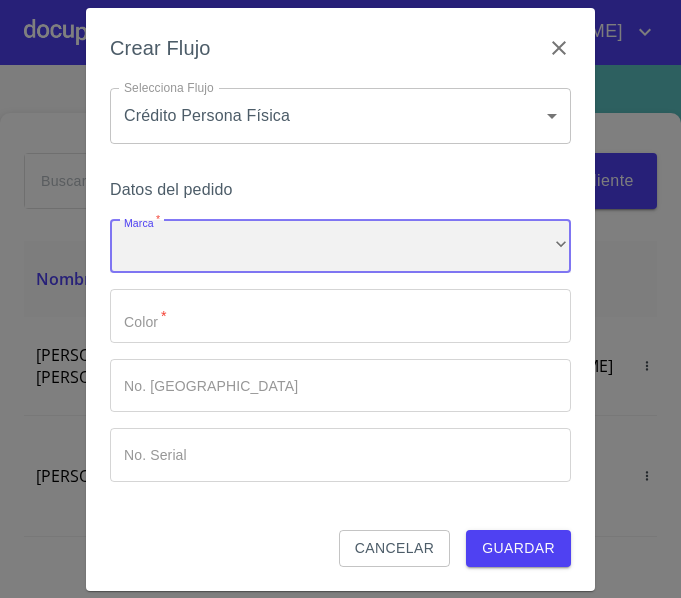 click on "​" at bounding box center (340, 247) 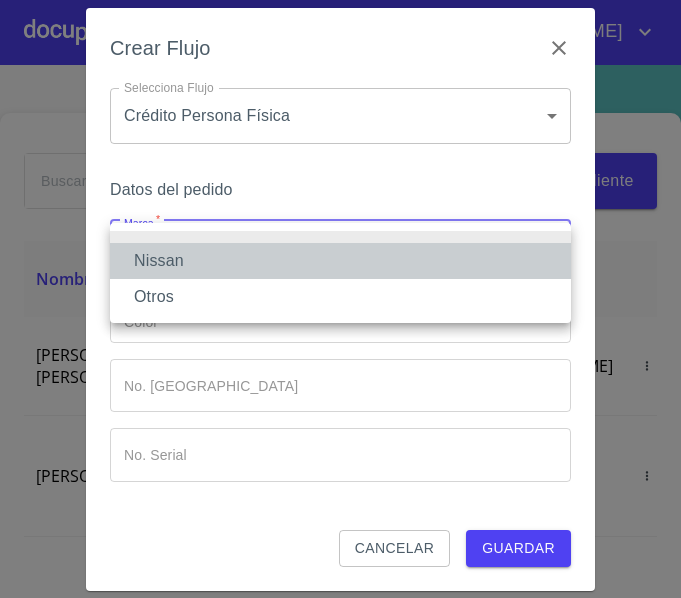 click on "Nissan" at bounding box center (340, 261) 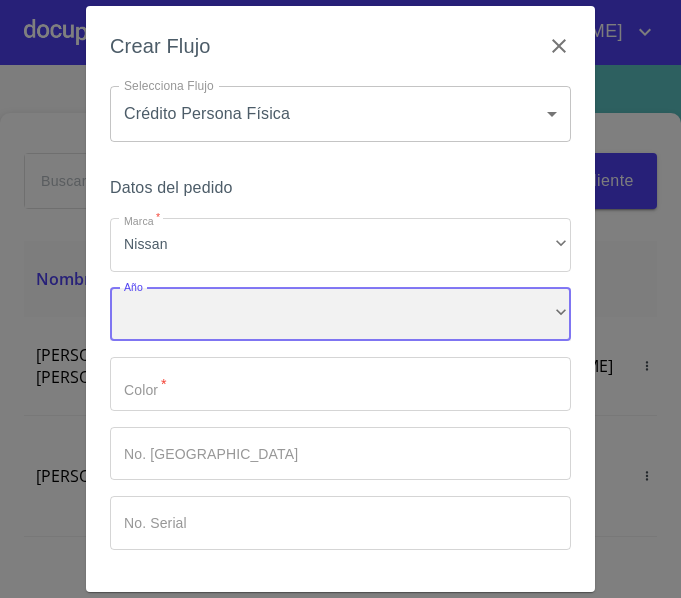 click on "​" at bounding box center (340, 315) 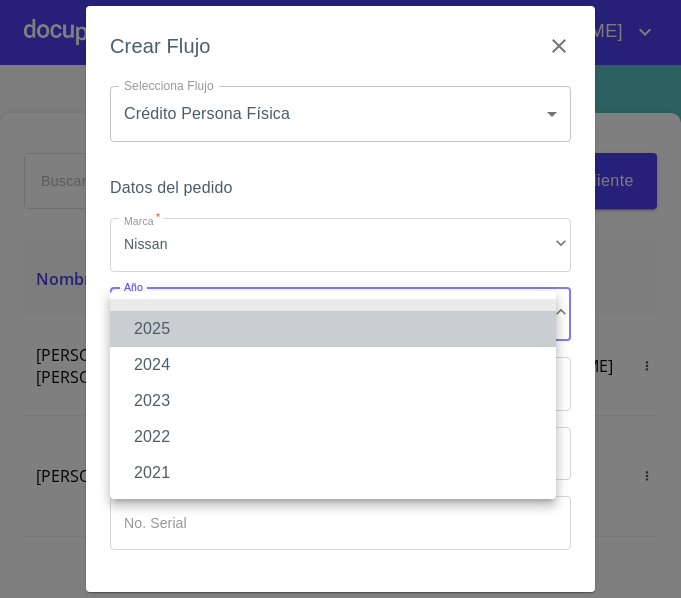 click on "2025" at bounding box center (333, 329) 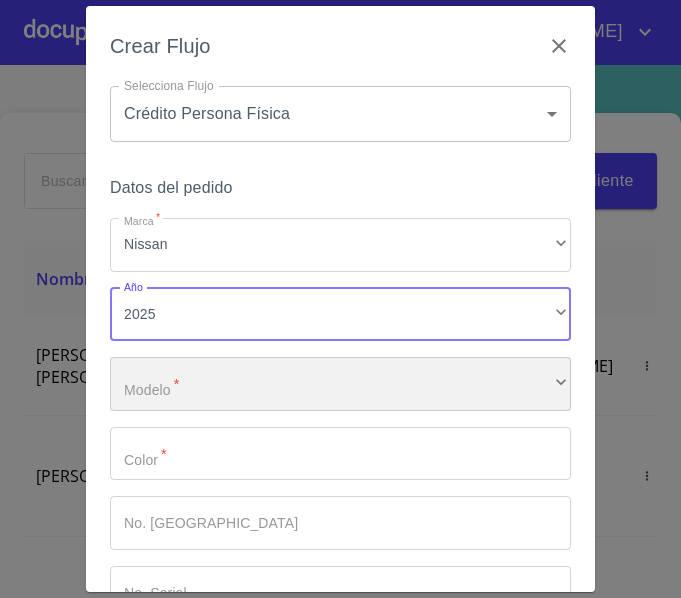 click on "​" at bounding box center (340, 384) 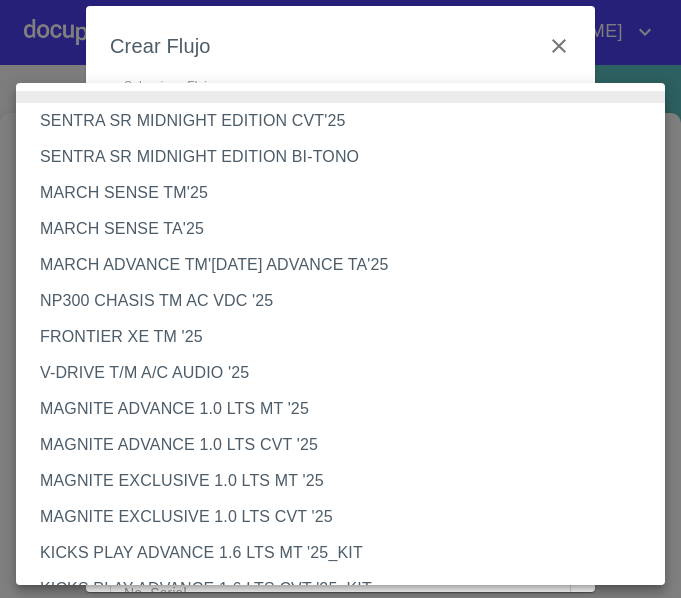 type 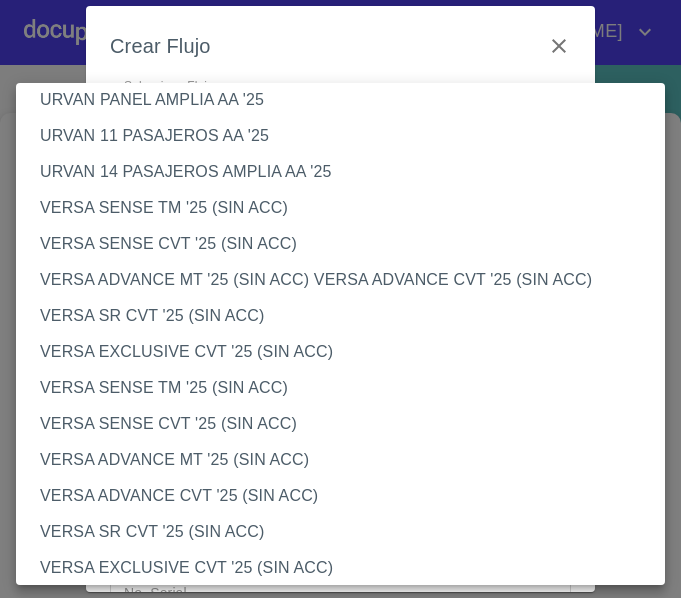 scroll, scrollTop: 743, scrollLeft: 0, axis: vertical 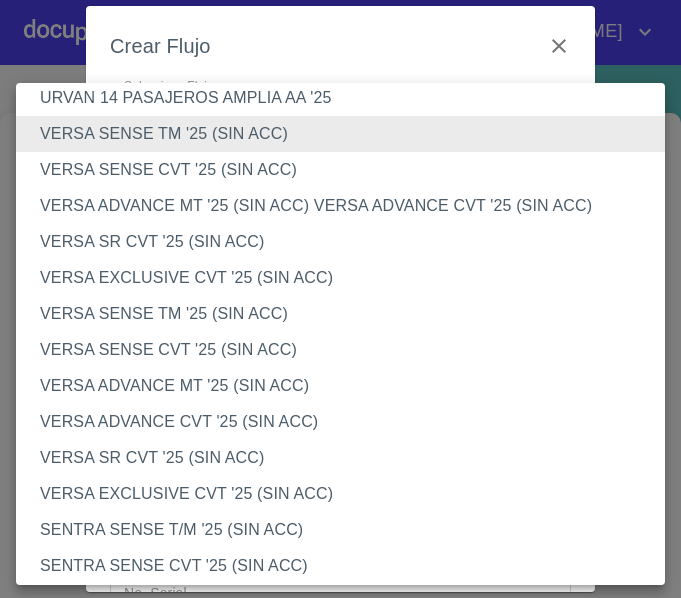 click on "VERSA ADVANCE CVT '25 (SIN ACC)" at bounding box center [348, 422] 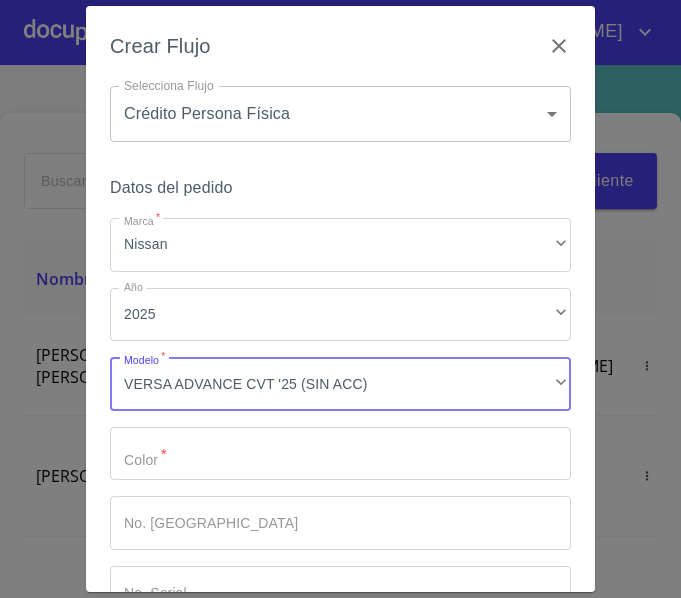 click on "Marca   *" at bounding box center (340, 454) 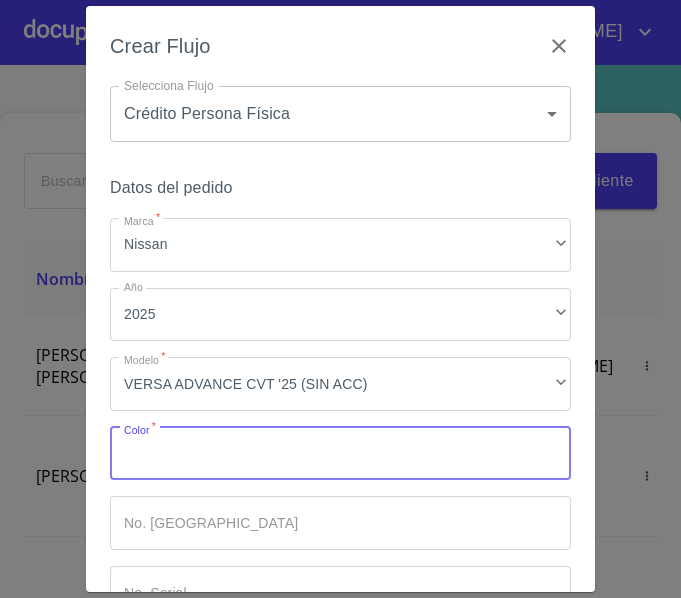 type on "G" 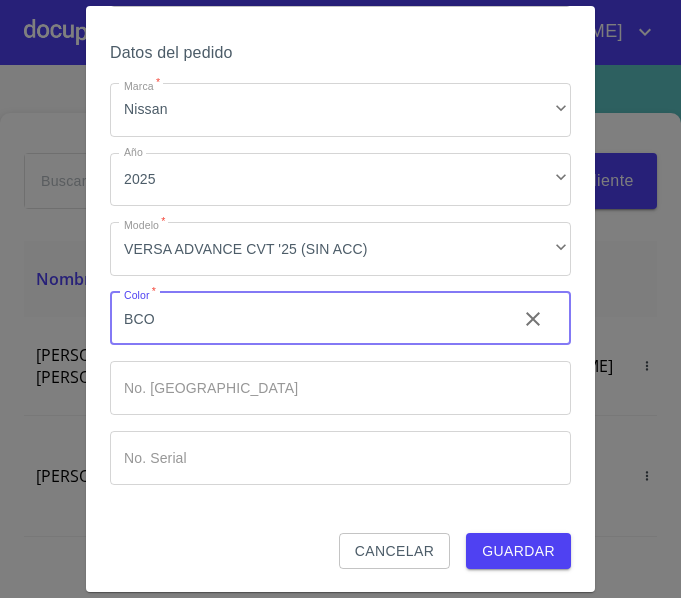 scroll, scrollTop: 136, scrollLeft: 0, axis: vertical 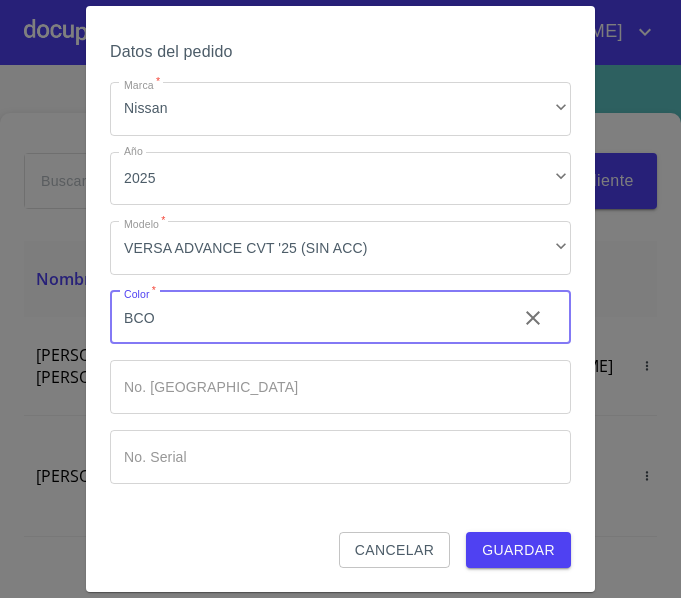 type on "BCO" 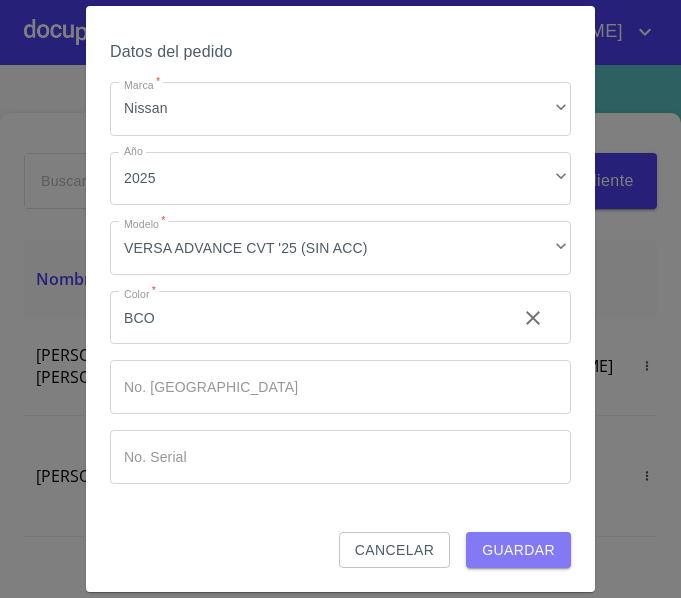 click on "Guardar" at bounding box center (518, 550) 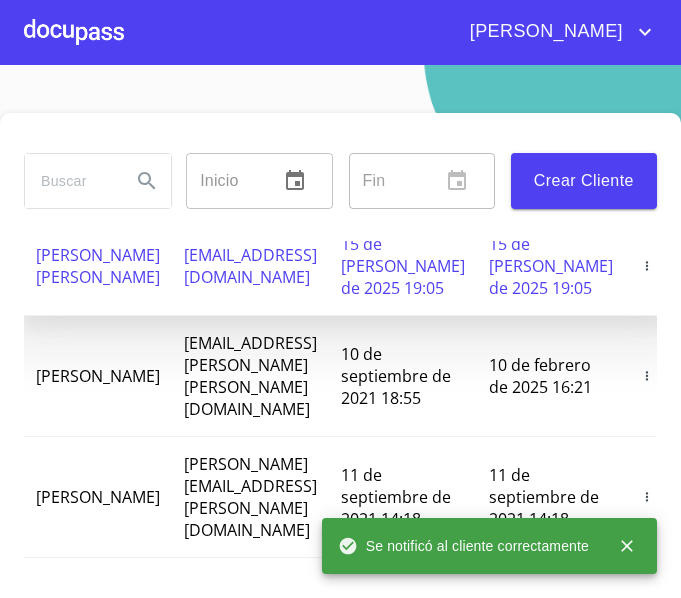 scroll, scrollTop: 0, scrollLeft: 0, axis: both 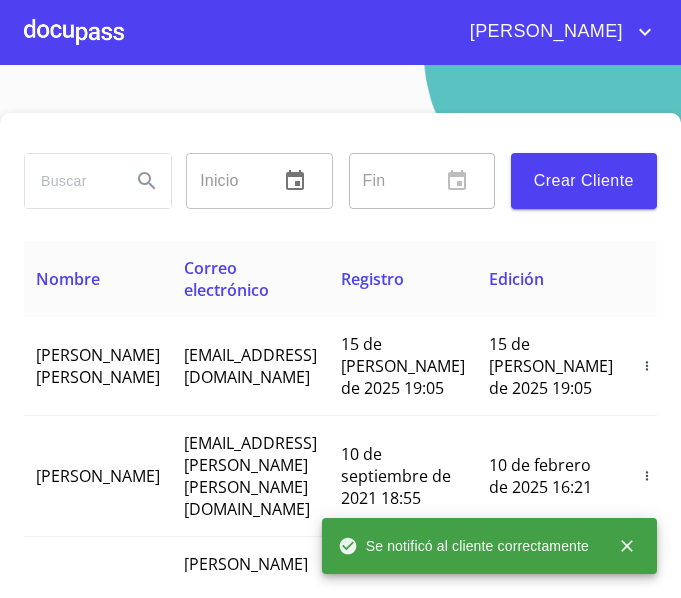 click at bounding box center [74, 32] 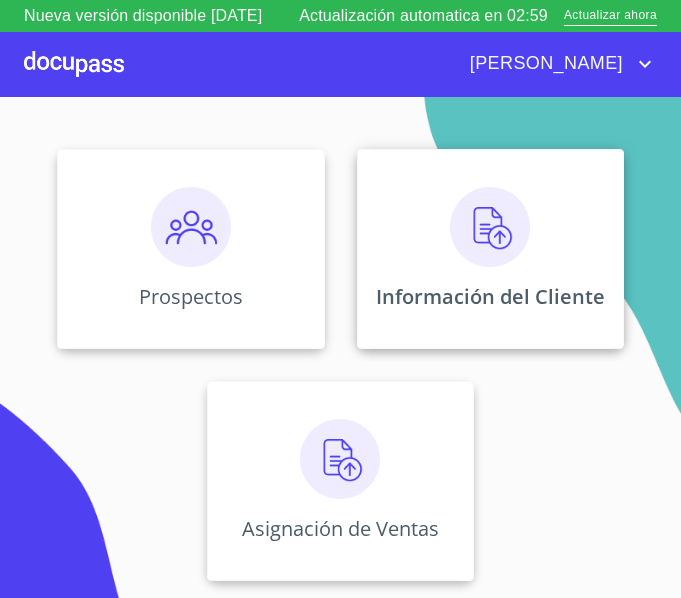 click on "Información del Cliente" at bounding box center (490, 296) 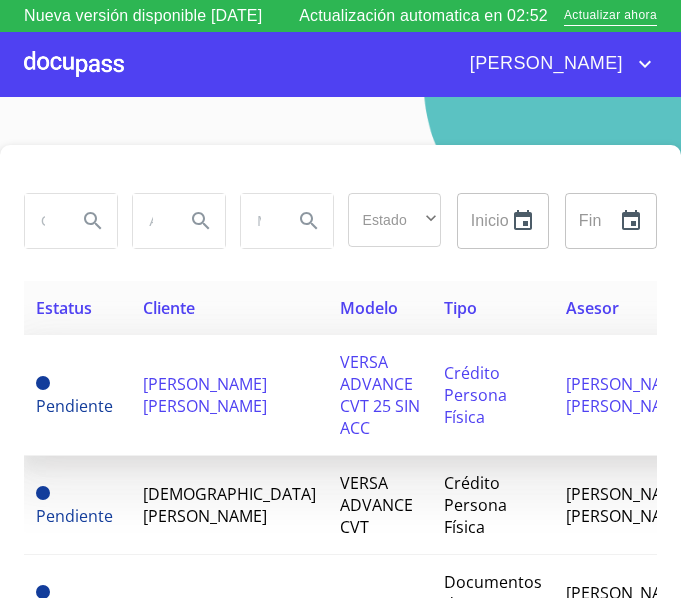 click on "[PERSON_NAME]  [PERSON_NAME]" at bounding box center [229, 395] 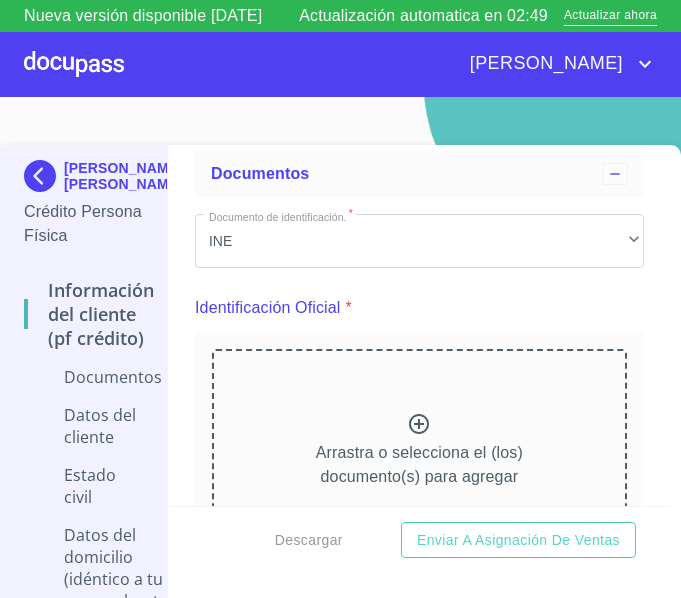 scroll, scrollTop: 200, scrollLeft: 0, axis: vertical 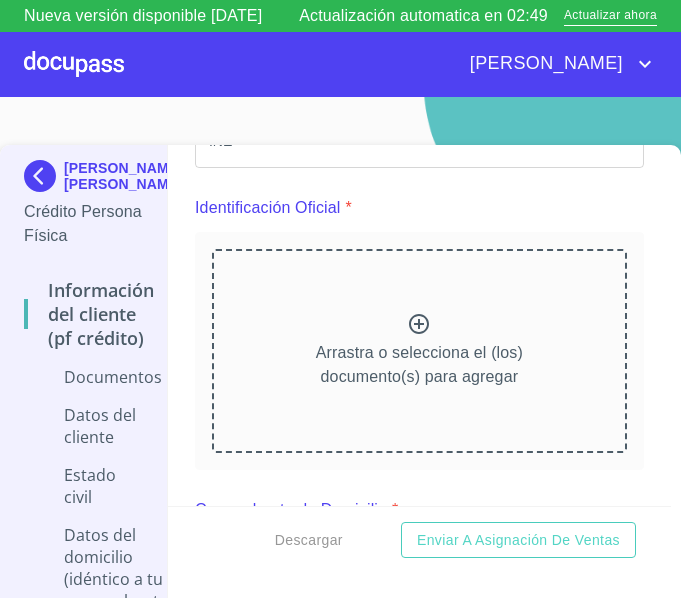 click on "Arrastra o selecciona el (los) documento(s) para agregar" at bounding box center (419, 365) 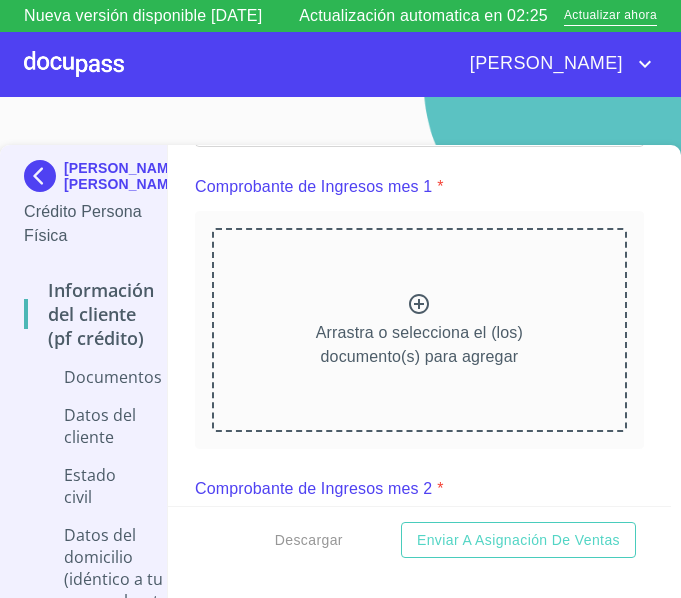scroll, scrollTop: 1000, scrollLeft: 0, axis: vertical 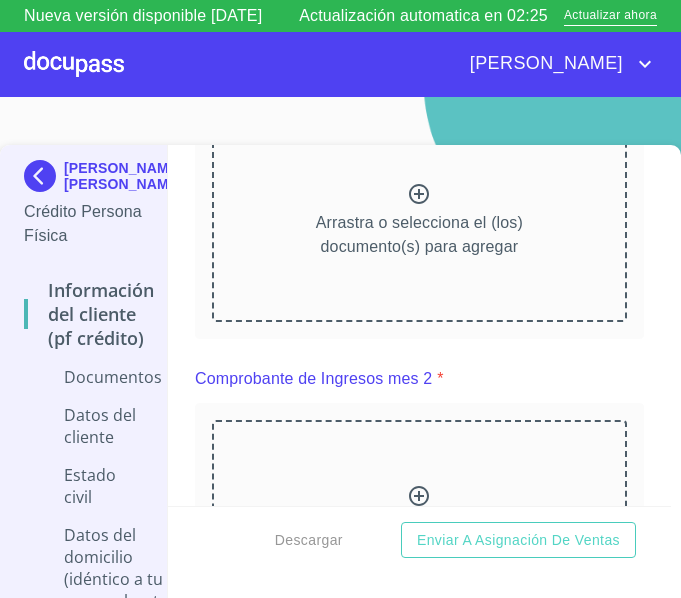 click on "Arrastra o selecciona el (los) documento(s) para agregar" at bounding box center (419, -137) 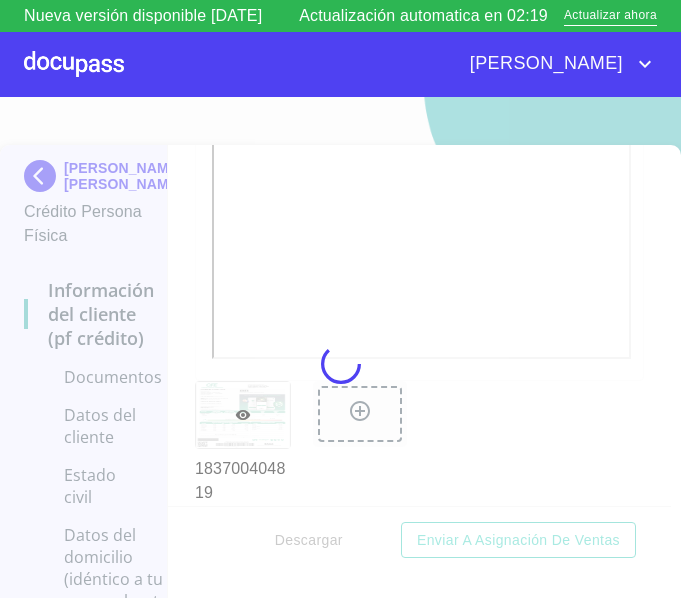 scroll, scrollTop: 23, scrollLeft: 0, axis: vertical 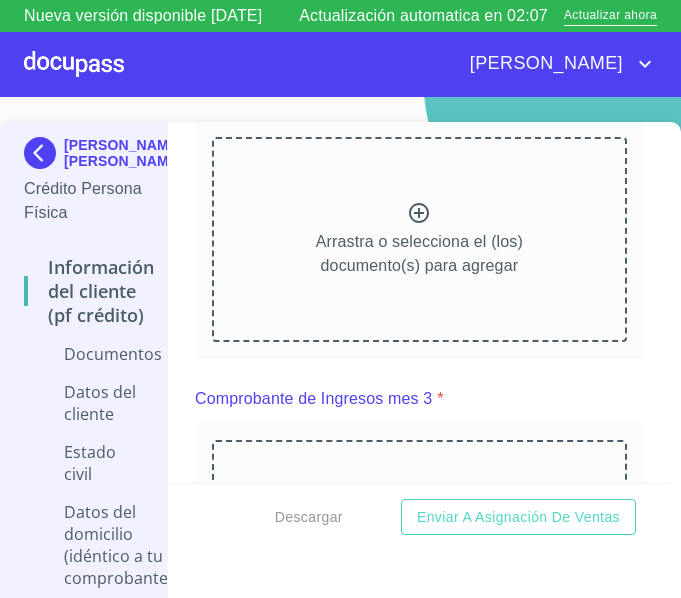 click on "Independiente/Dueño de negocio/Persona Moral" at bounding box center (419, -273) 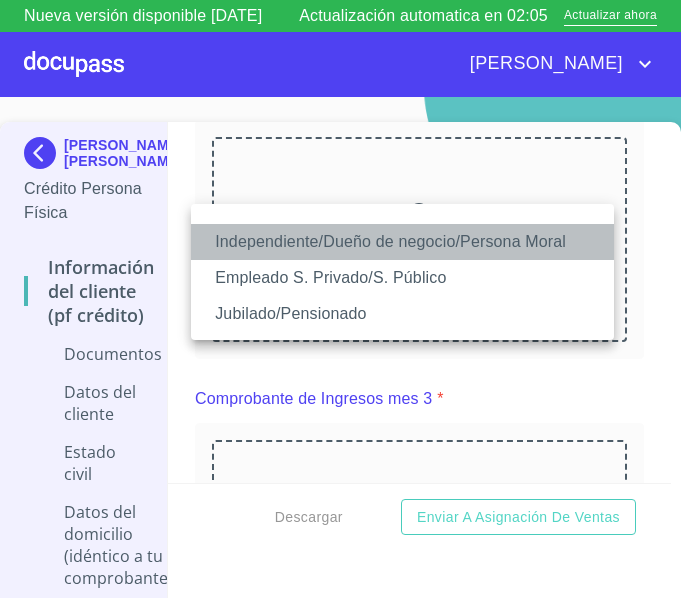 click on "Independiente/Dueño de negocio/Persona Moral" at bounding box center [402, 242] 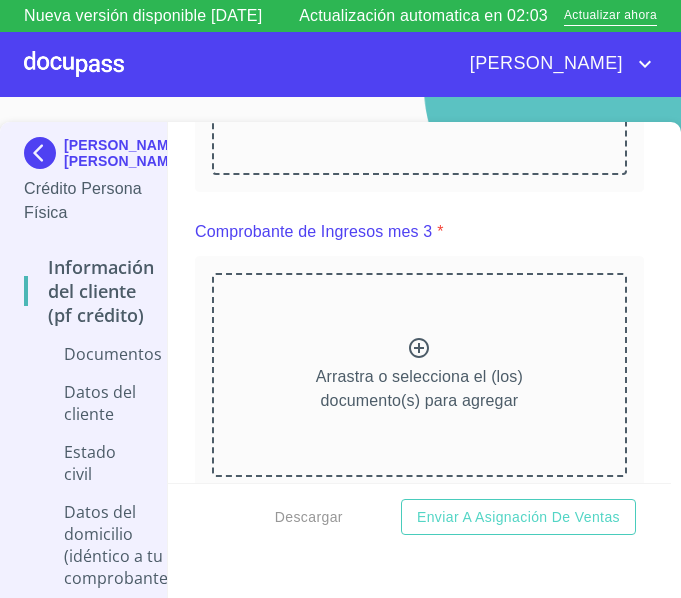 scroll, scrollTop: 2000, scrollLeft: 0, axis: vertical 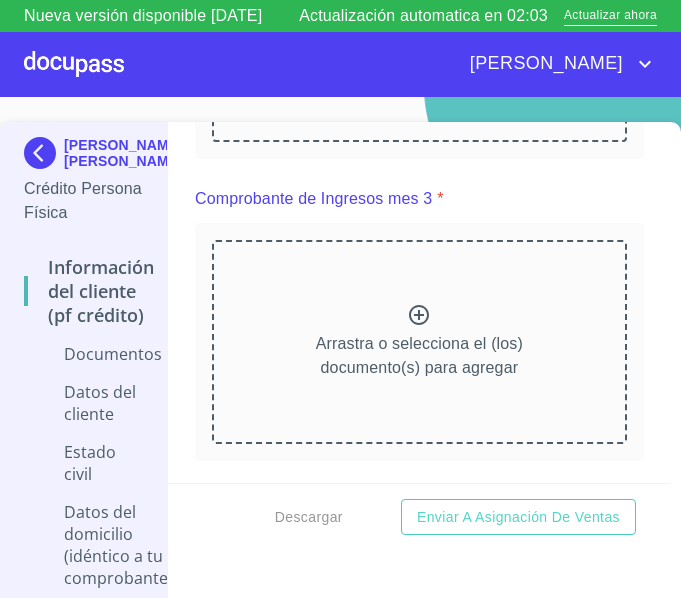 click on "Arrastra o selecciona el (los) documento(s) para agregar" at bounding box center (419, -263) 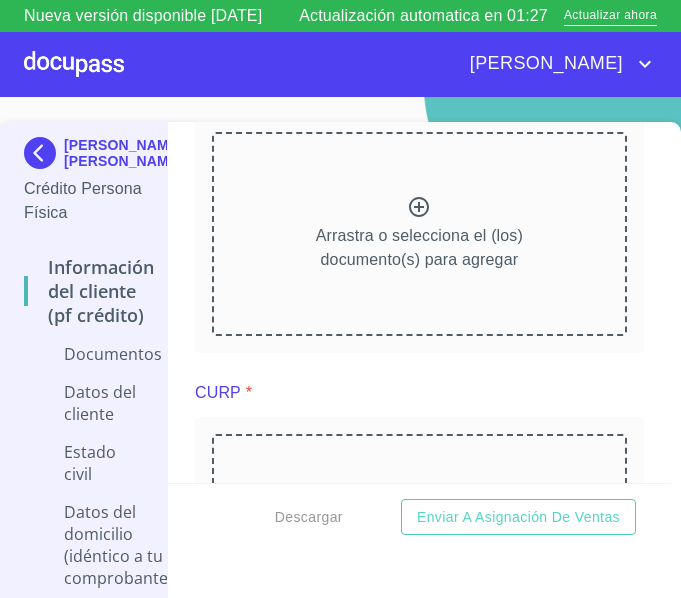 scroll, scrollTop: 2700, scrollLeft: 0, axis: vertical 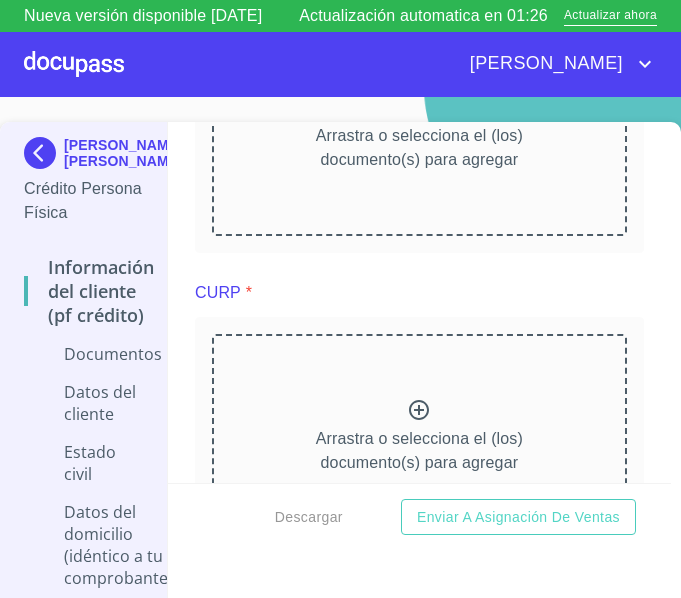 click 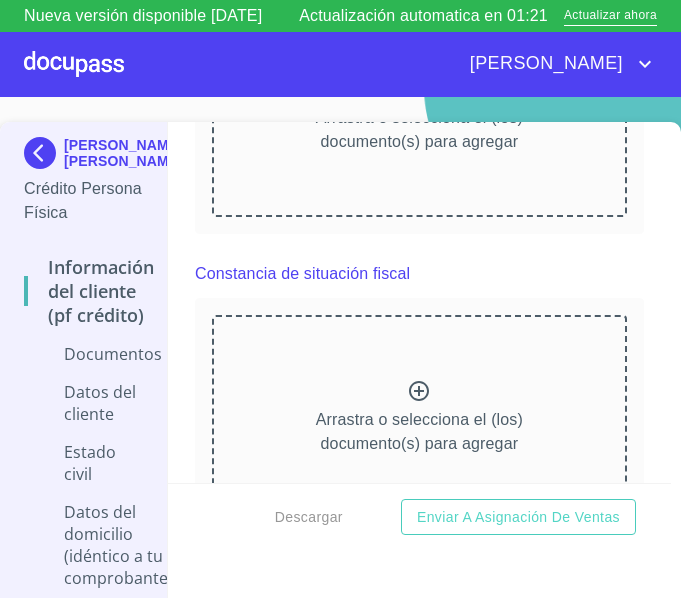 scroll, scrollTop: 3544, scrollLeft: 0, axis: vertical 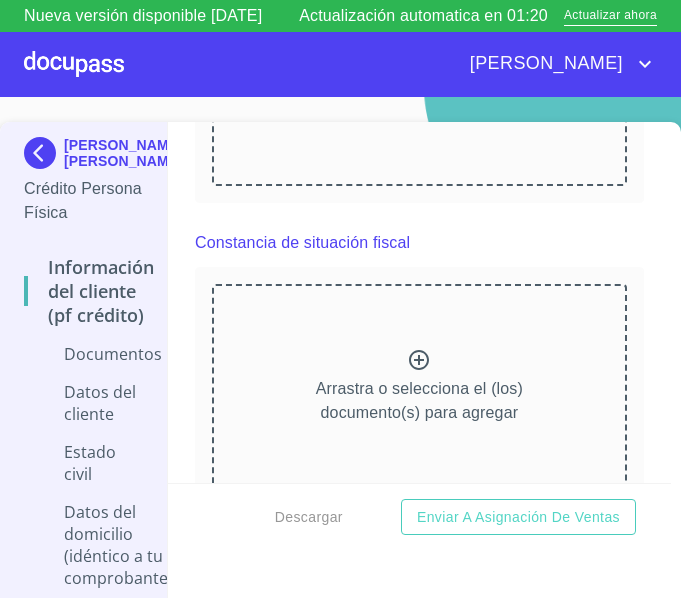 click on "Arrastra o selecciona el (los) documento(s) para agregar" at bounding box center (419, -204) 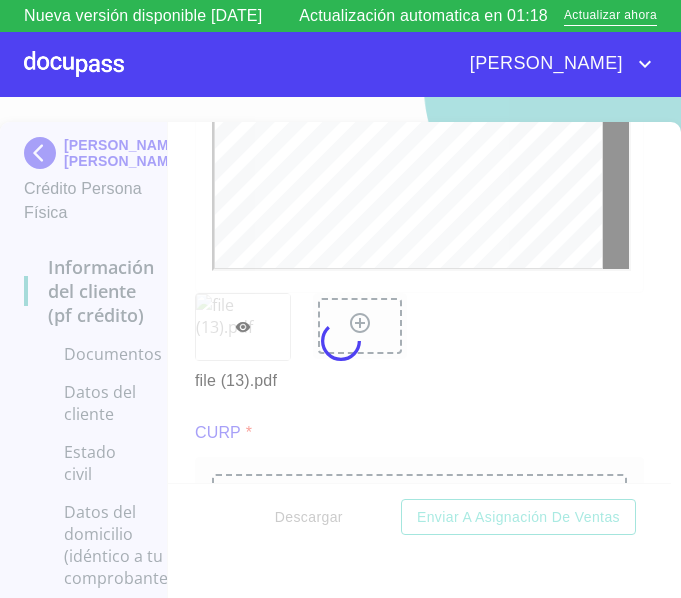 scroll, scrollTop: 0, scrollLeft: 0, axis: both 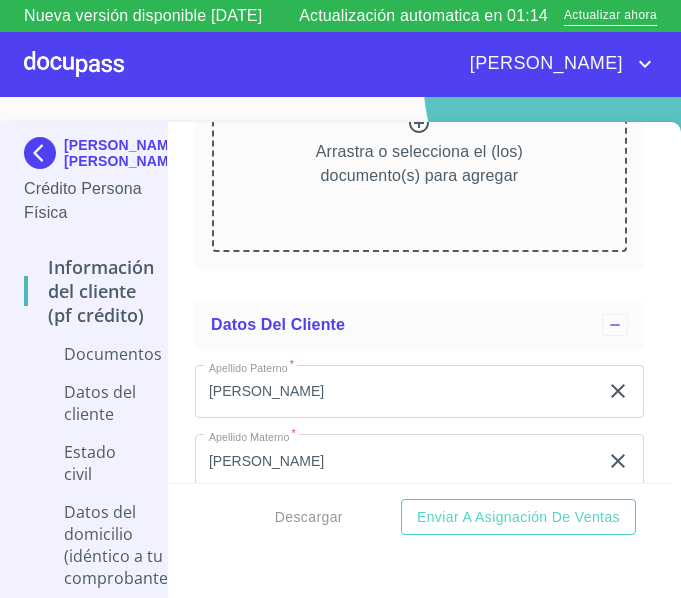 click 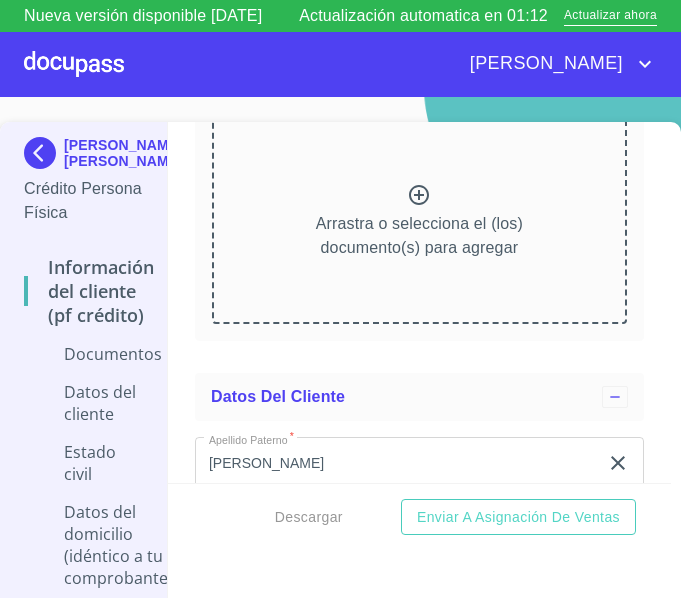 scroll, scrollTop: 4417, scrollLeft: 0, axis: vertical 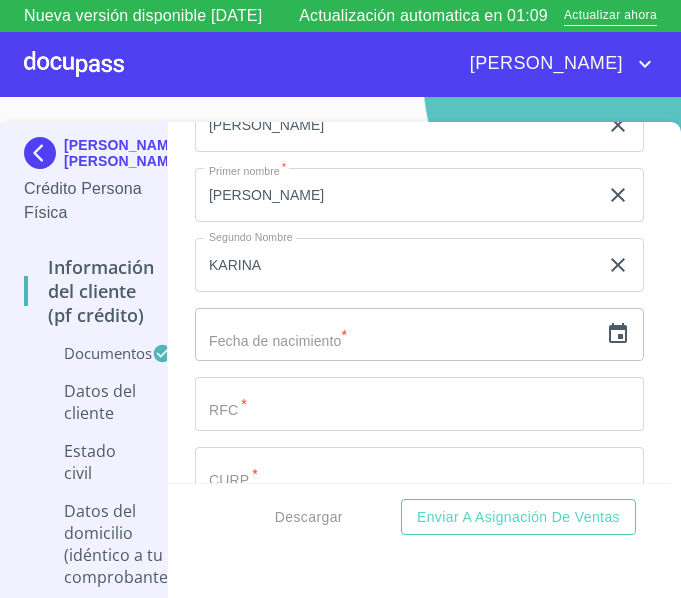 click on "Arrastra o selecciona el (los) documento(s) para agregar" at bounding box center (419, -172) 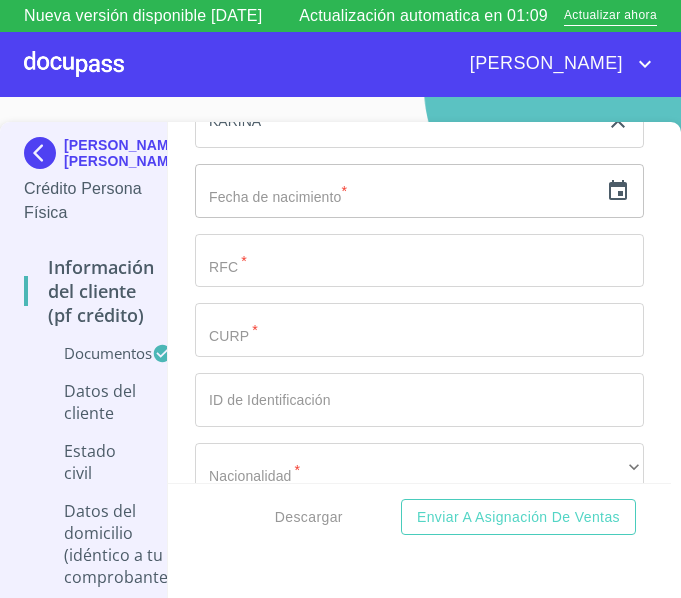 scroll, scrollTop: 5460, scrollLeft: 0, axis: vertical 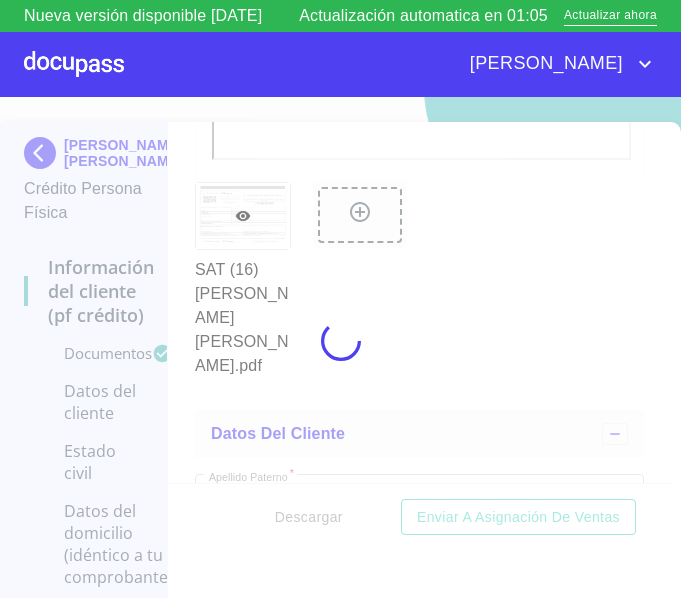 drag, startPoint x: 645, startPoint y: 294, endPoint x: 646, endPoint y: 305, distance: 11.045361 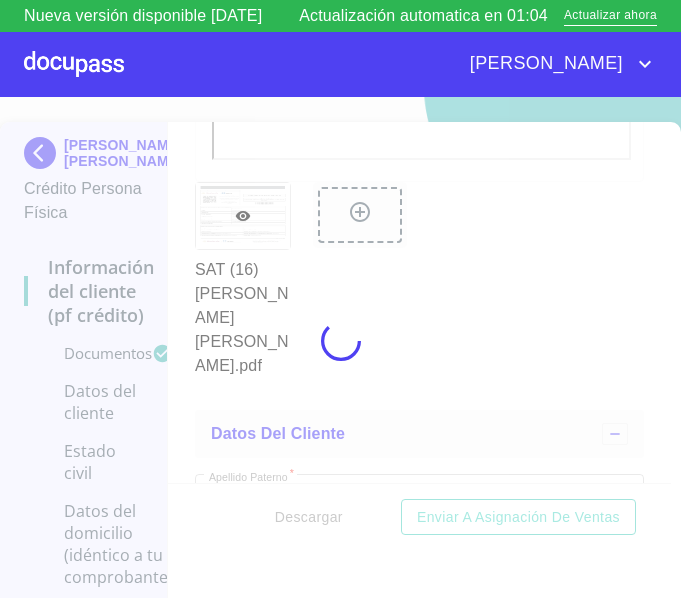 drag, startPoint x: 648, startPoint y: 299, endPoint x: 647, endPoint y: 310, distance: 11.045361 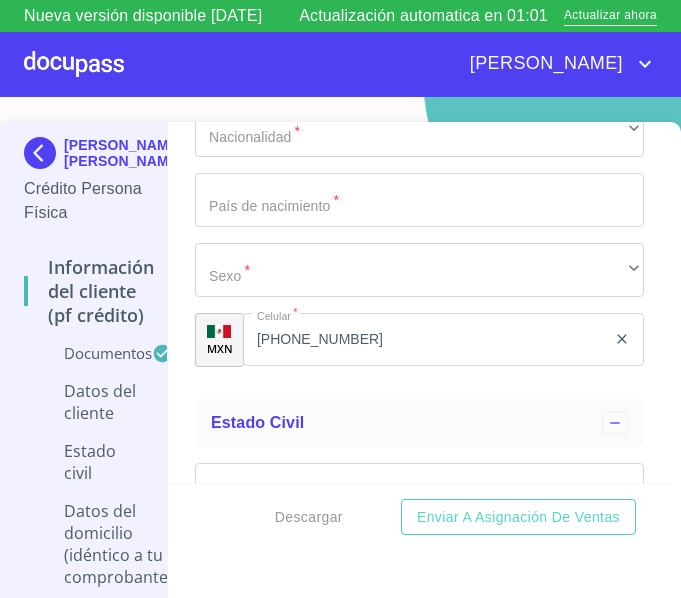 scroll, scrollTop: 6450, scrollLeft: 0, axis: vertical 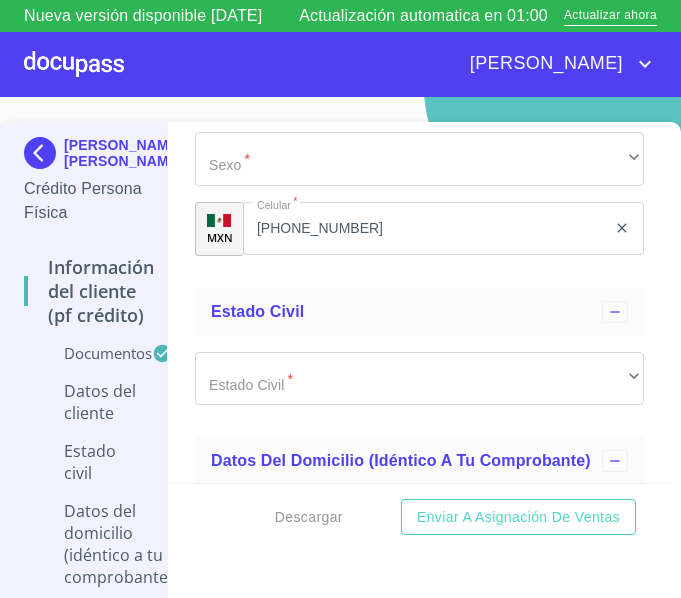 click at bounding box center [396, -259] 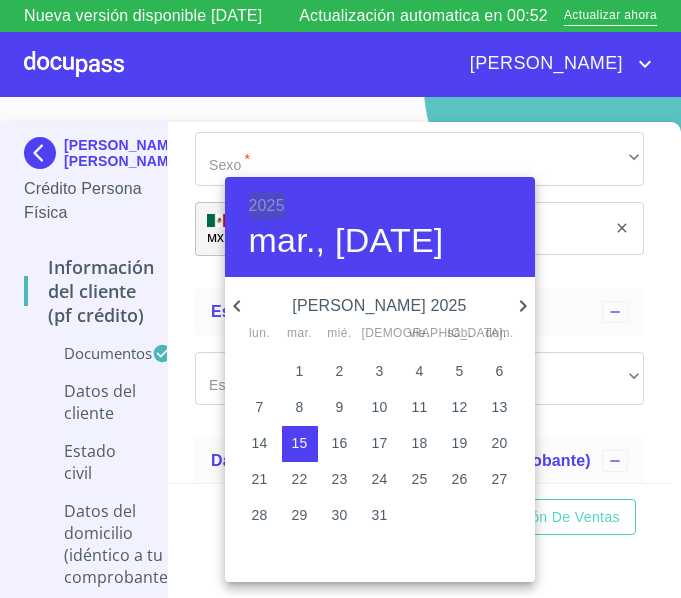 click on "2025" at bounding box center [267, 206] 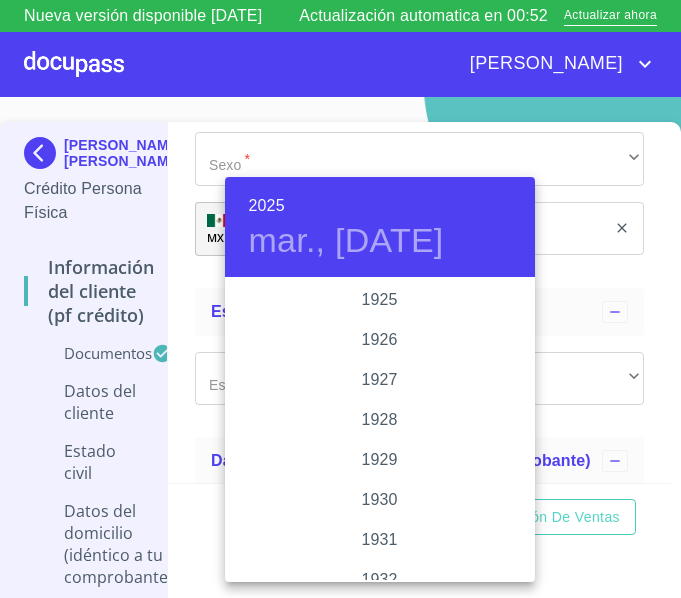 scroll, scrollTop: 3880, scrollLeft: 0, axis: vertical 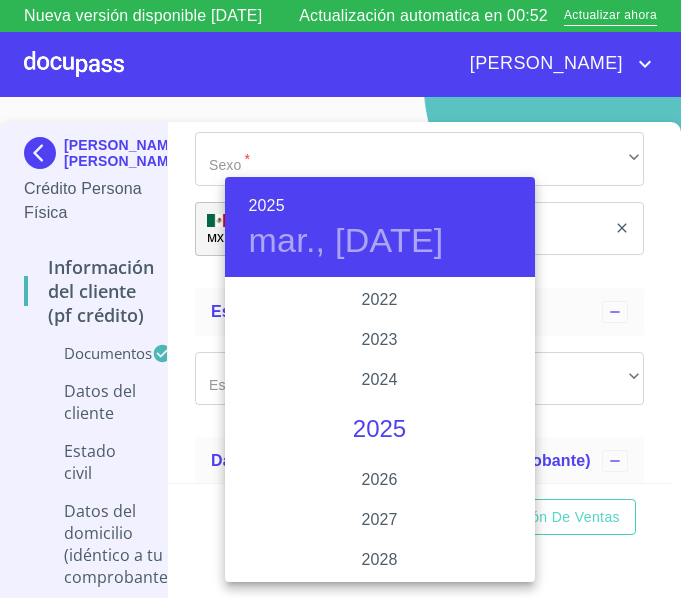type 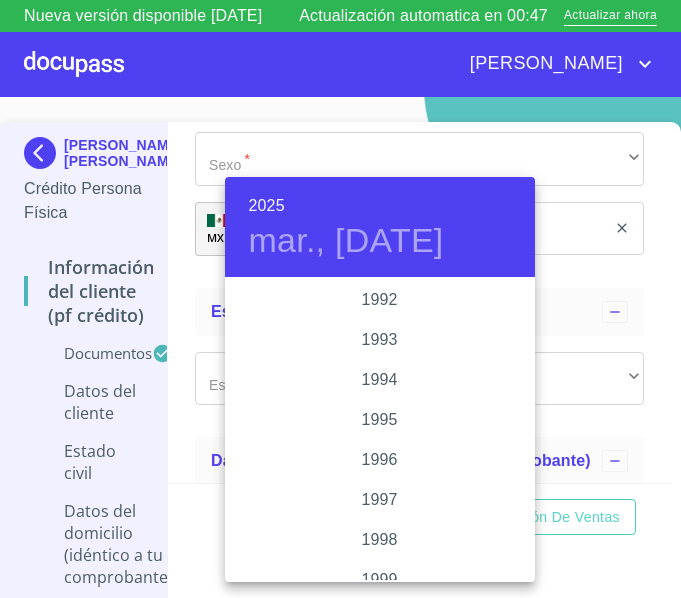 scroll, scrollTop: 2580, scrollLeft: 0, axis: vertical 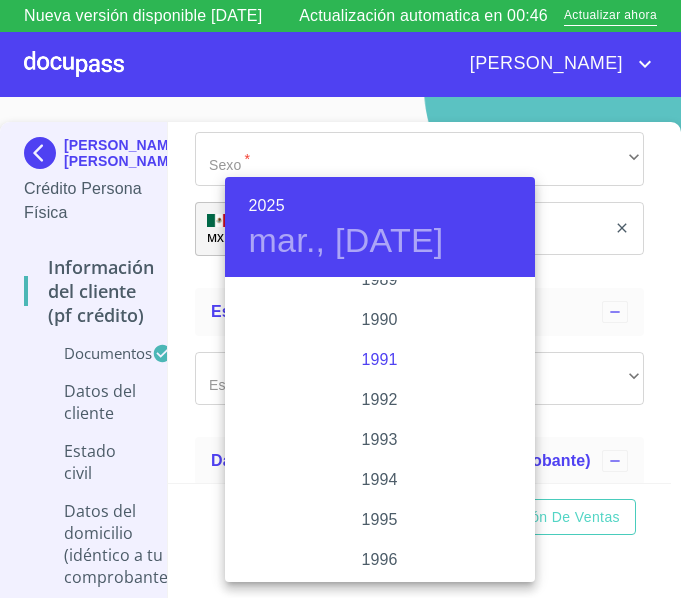 click on "1991" at bounding box center (380, 360) 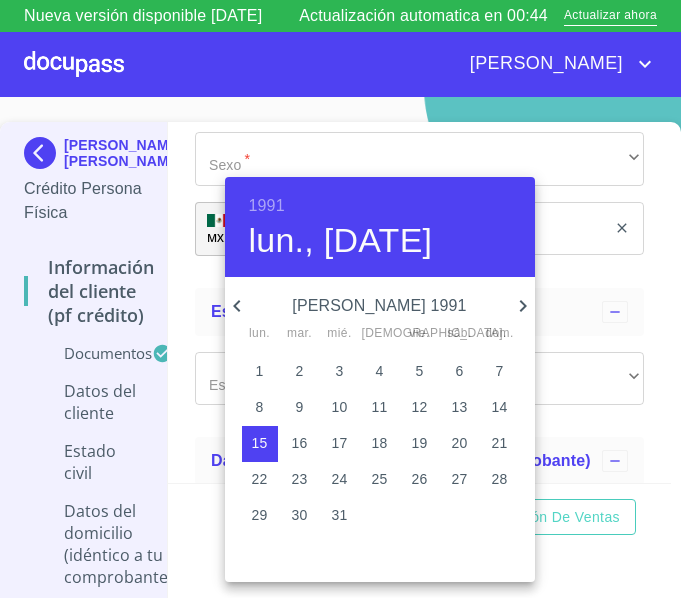 click 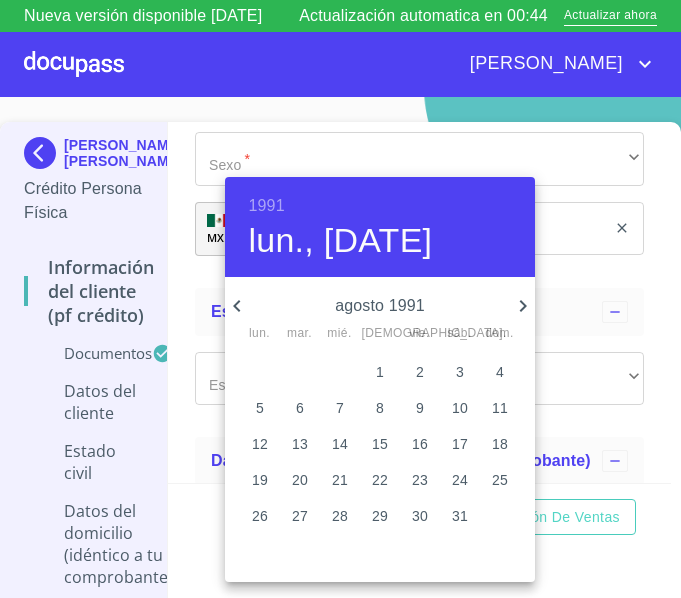 click 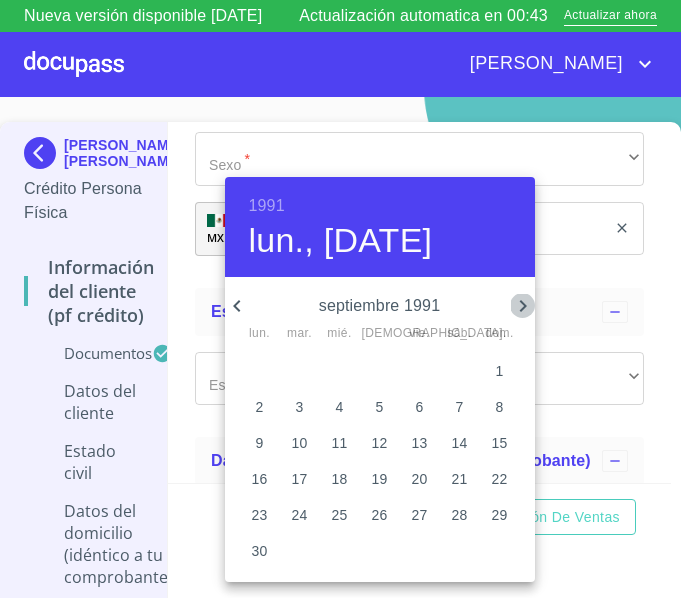 click 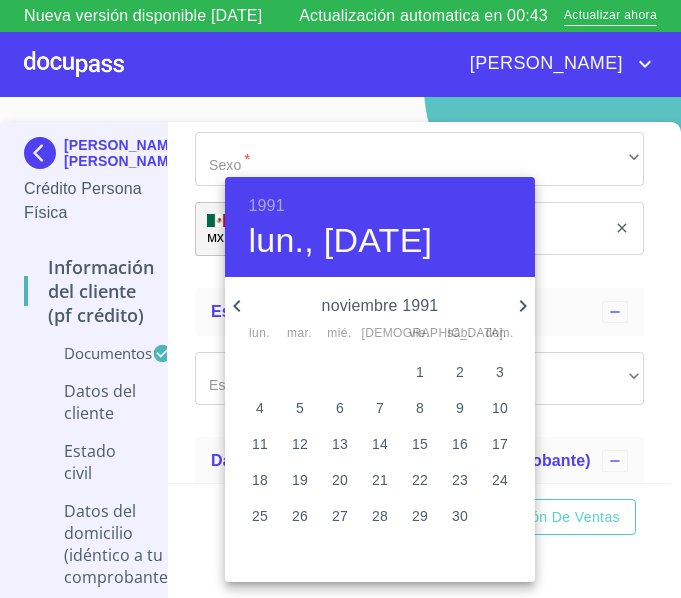click 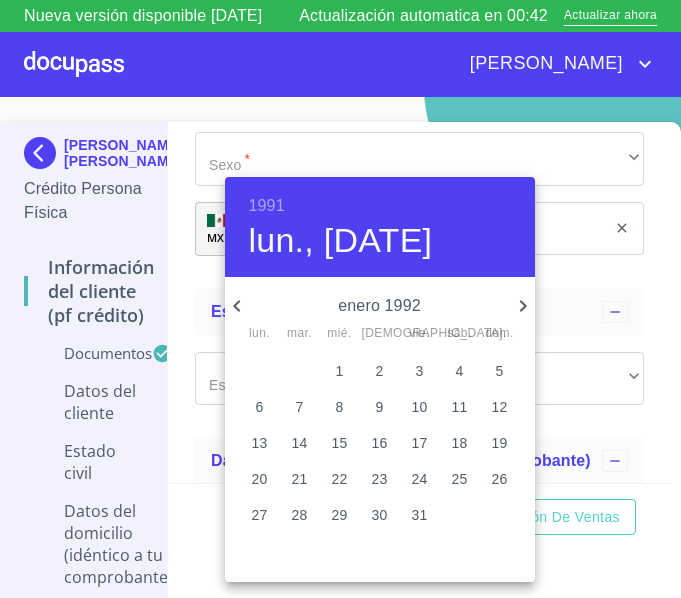 click 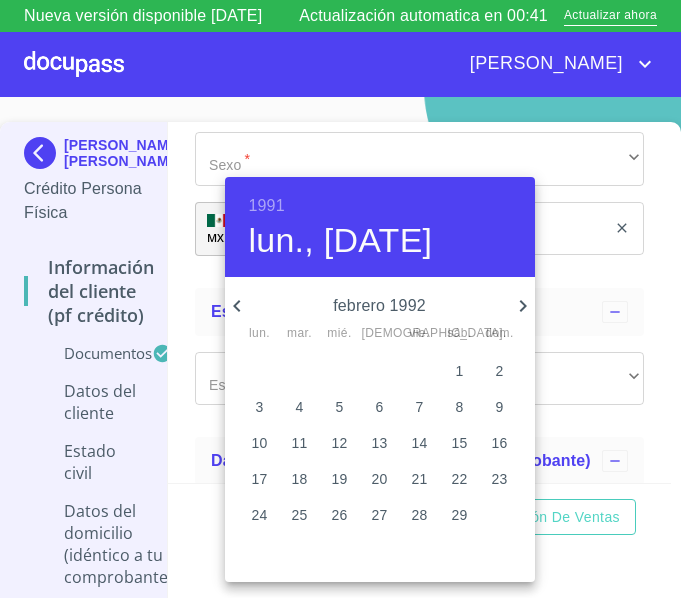 click 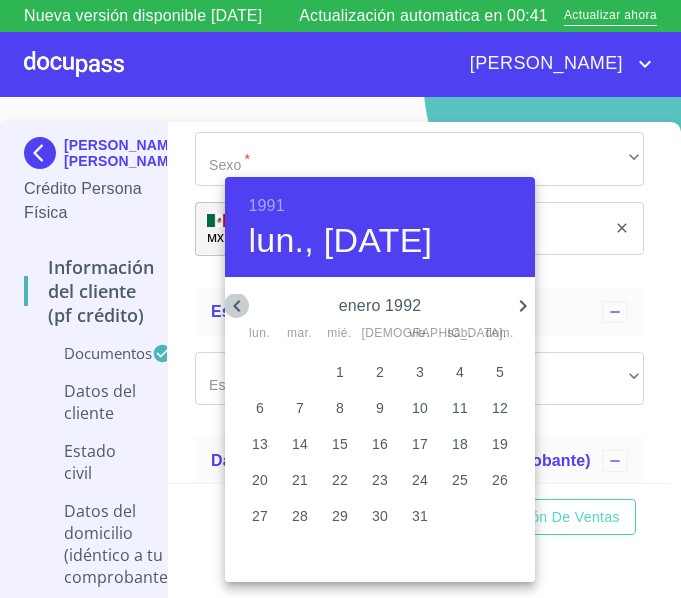 click 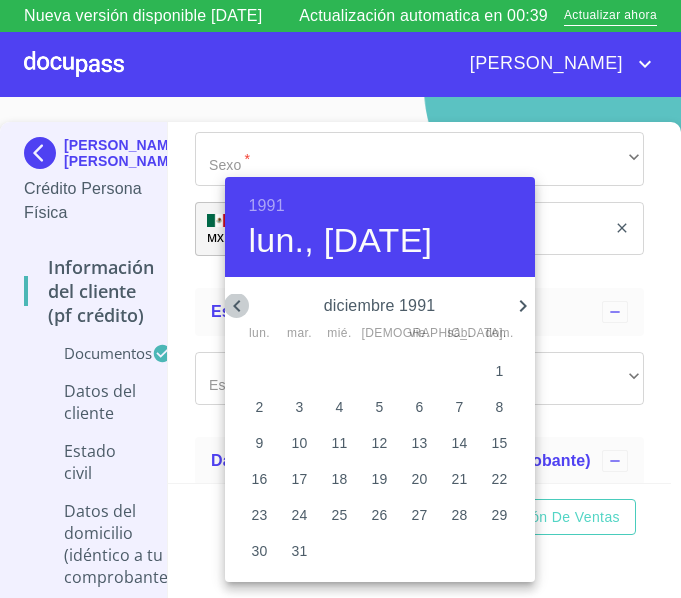 click 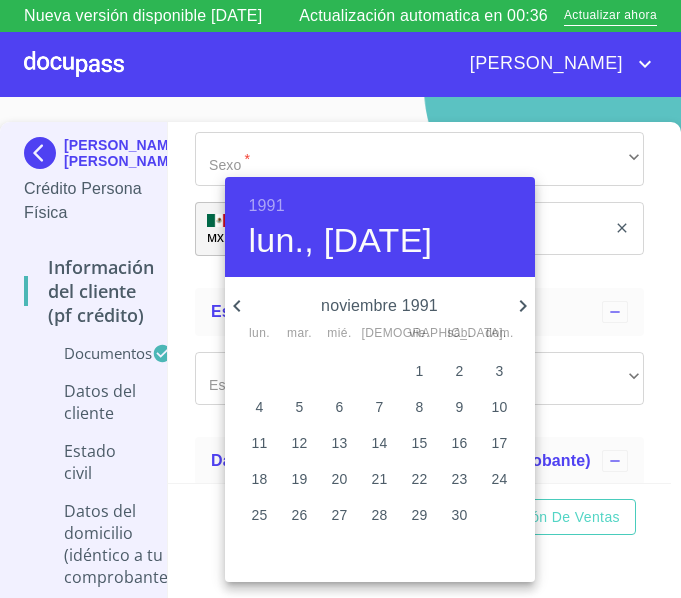 click on "21" at bounding box center [380, 479] 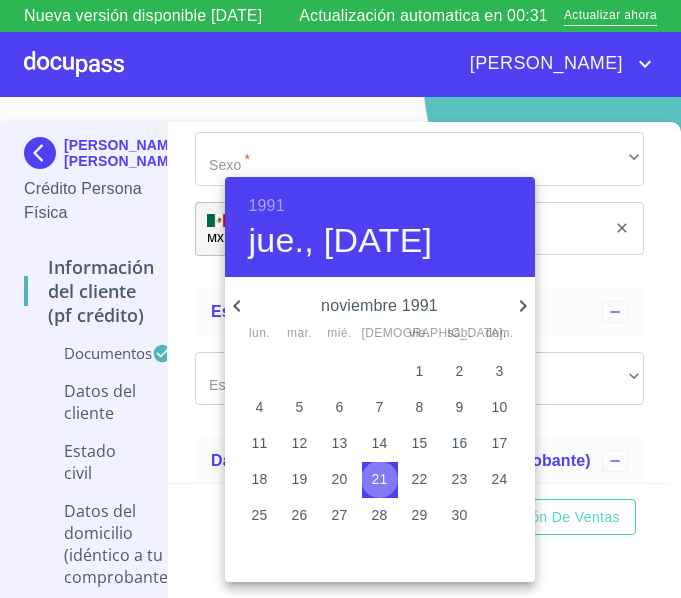 click on "21" at bounding box center (380, 479) 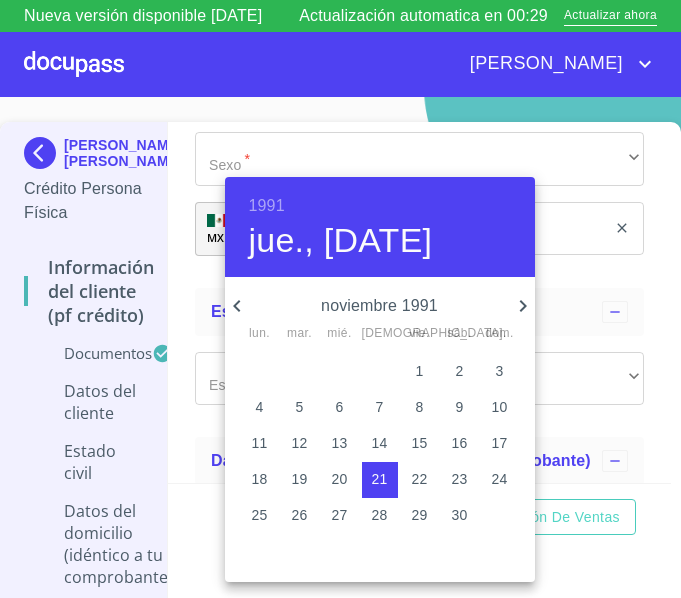 click at bounding box center (340, 299) 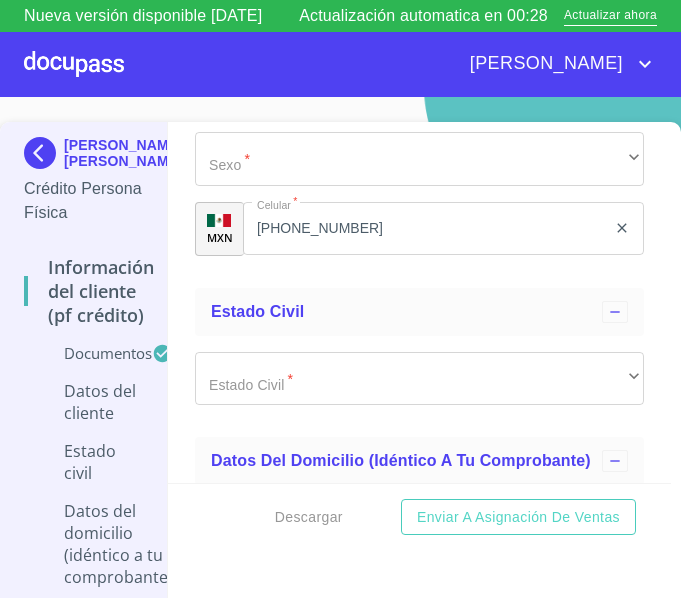 click on "Documento de identificación.   *" at bounding box center [396, -537] 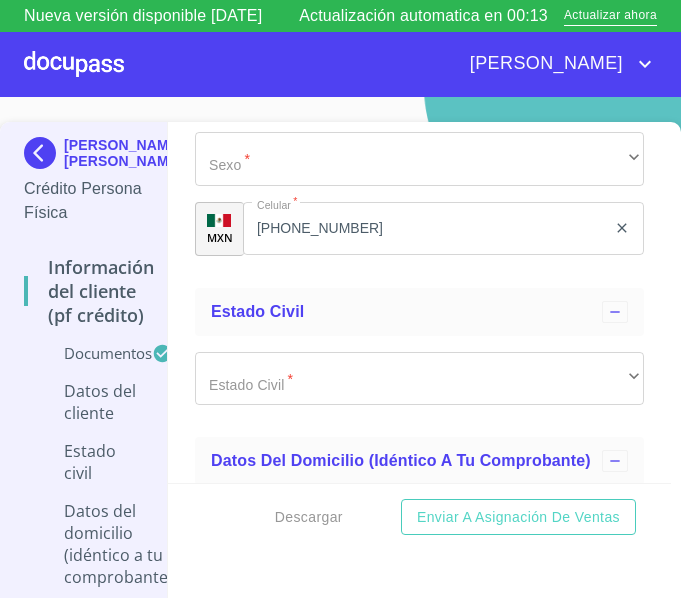 click on "Documento de identificación.   *" at bounding box center (396, -537) 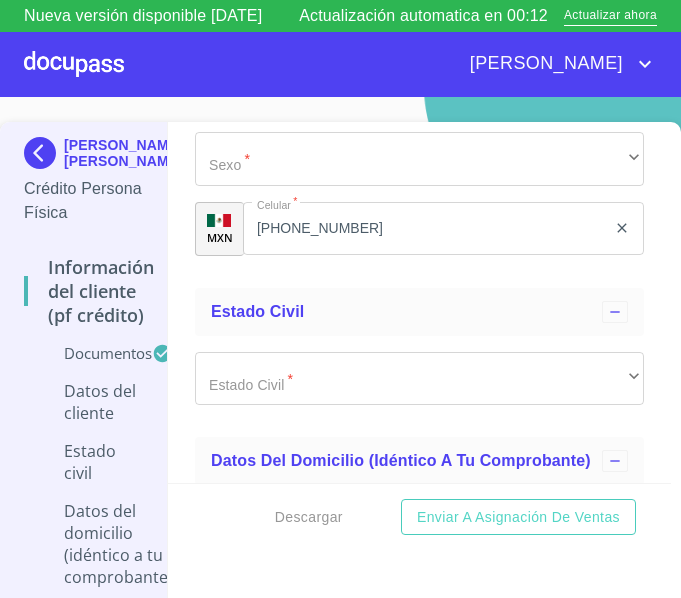paste on "CAVC911121MMNHLC08" 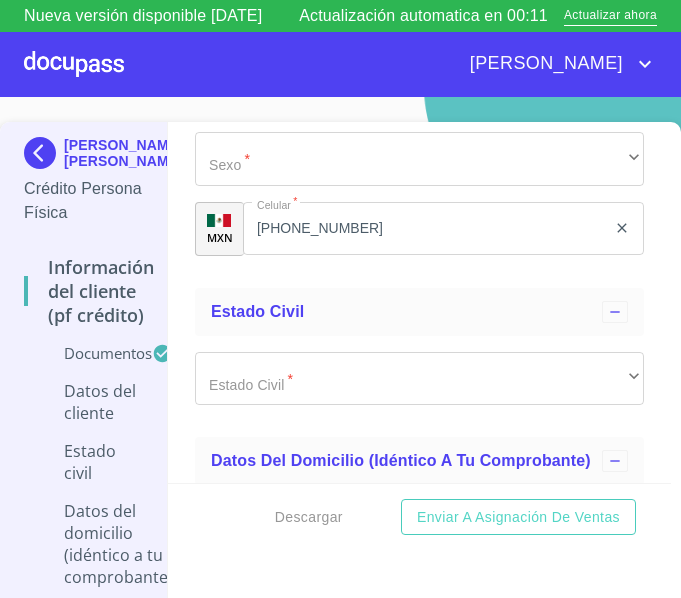type on "CAVC911121MMNHLC08" 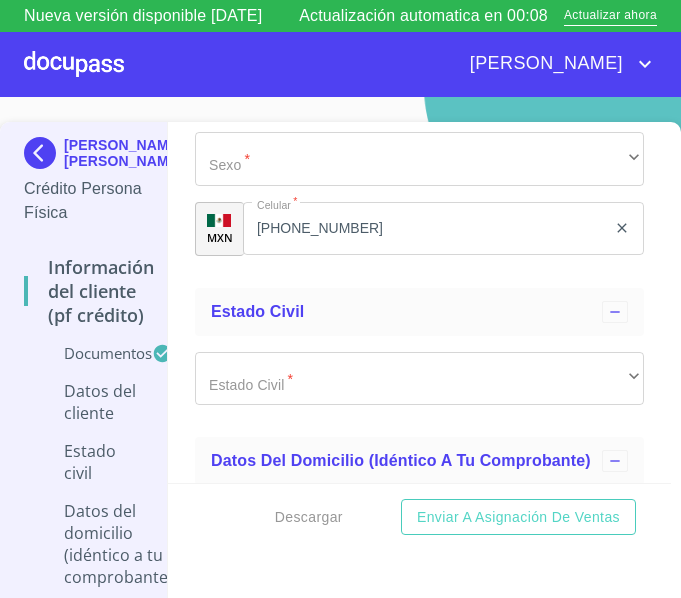 click on "Documento de identificación.   *" at bounding box center [419, -189] 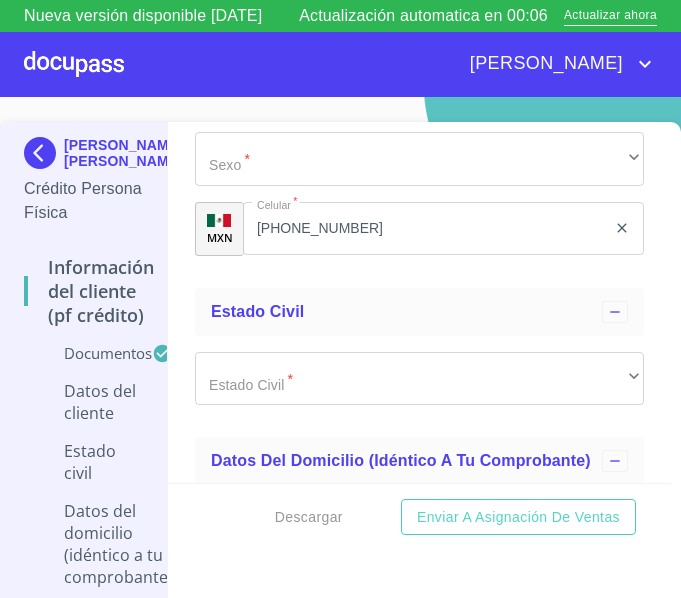 type on "CAVC9111218C1" 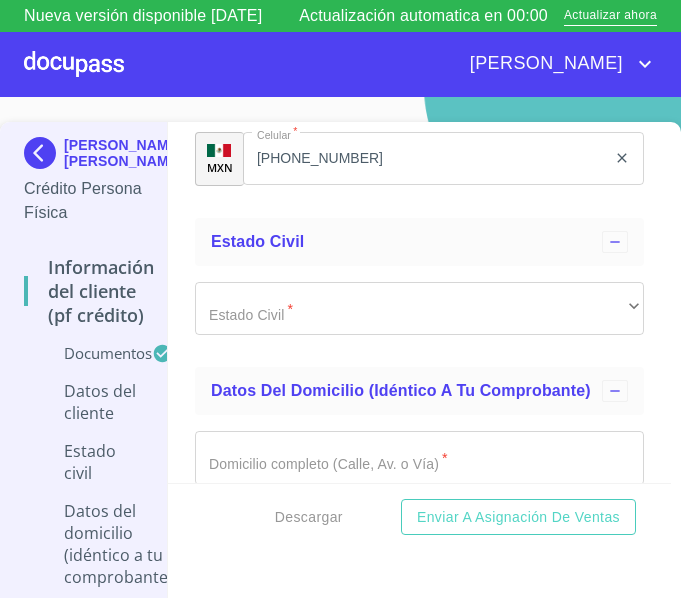 scroll, scrollTop: 6650, scrollLeft: 0, axis: vertical 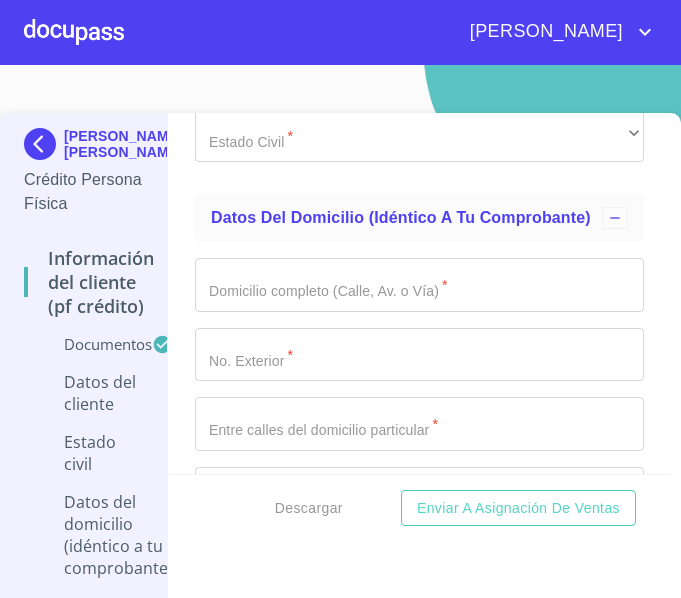 click on "​" at bounding box center [419, -223] 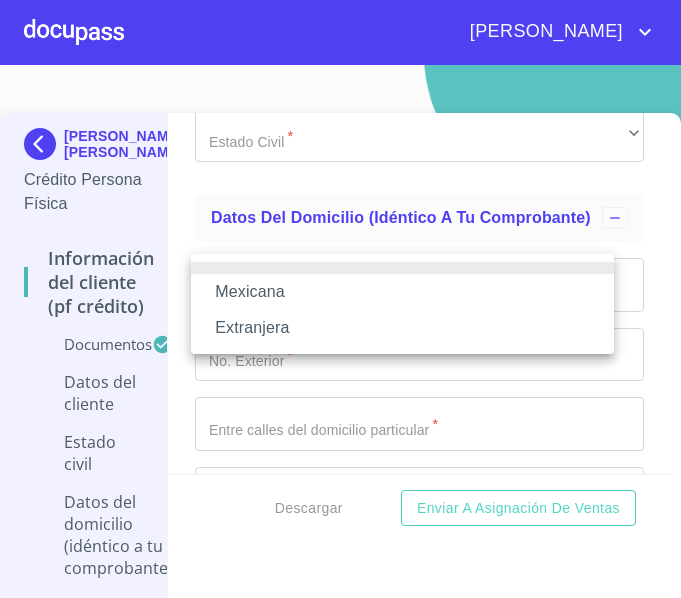 click on "Mexicana" at bounding box center [402, 292] 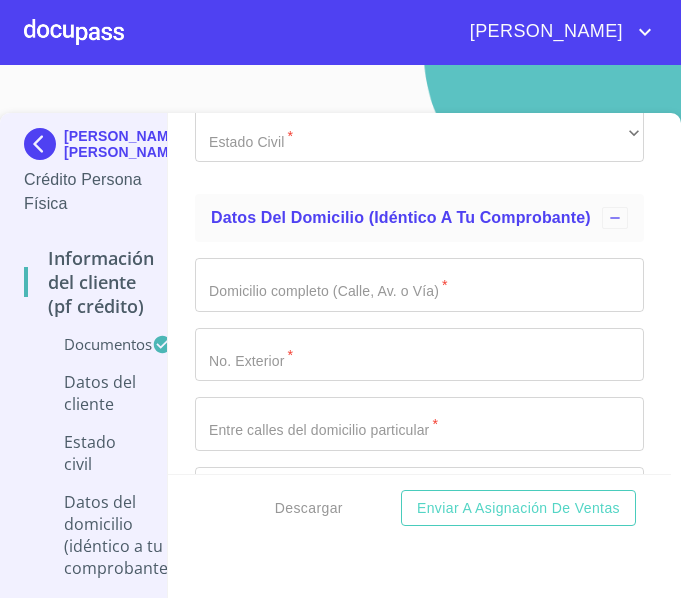 click on "Documento de identificación.   *" at bounding box center (419, -293) 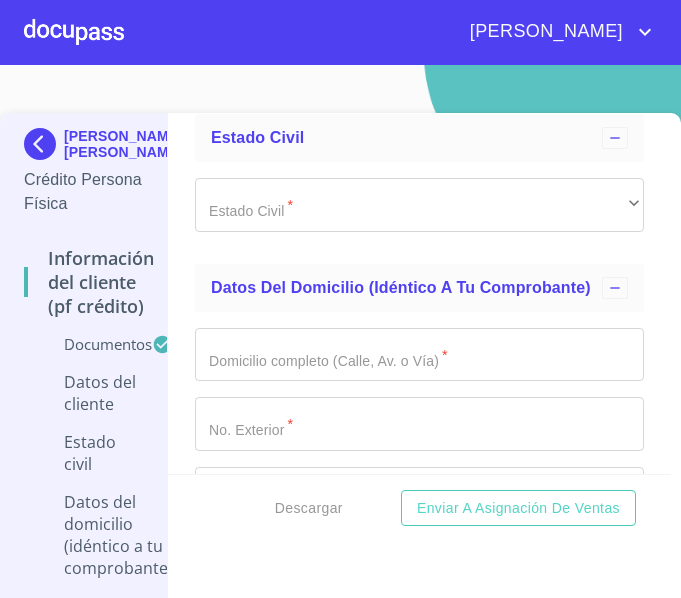 type on "2800271927" 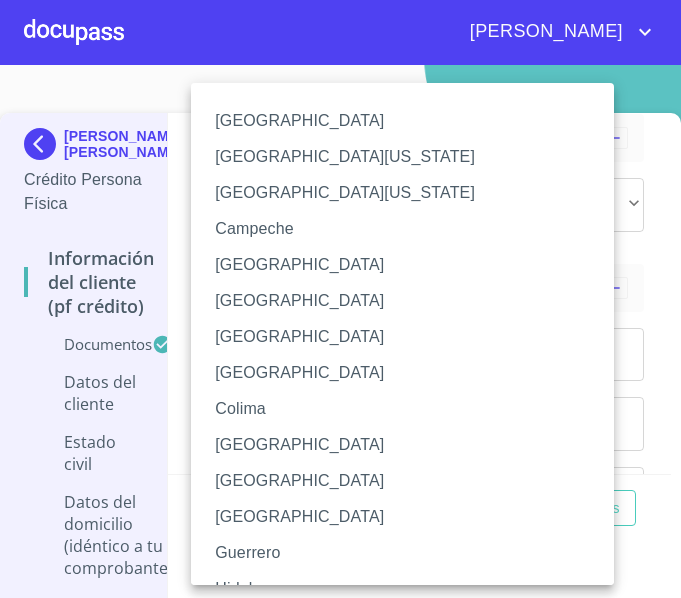 type 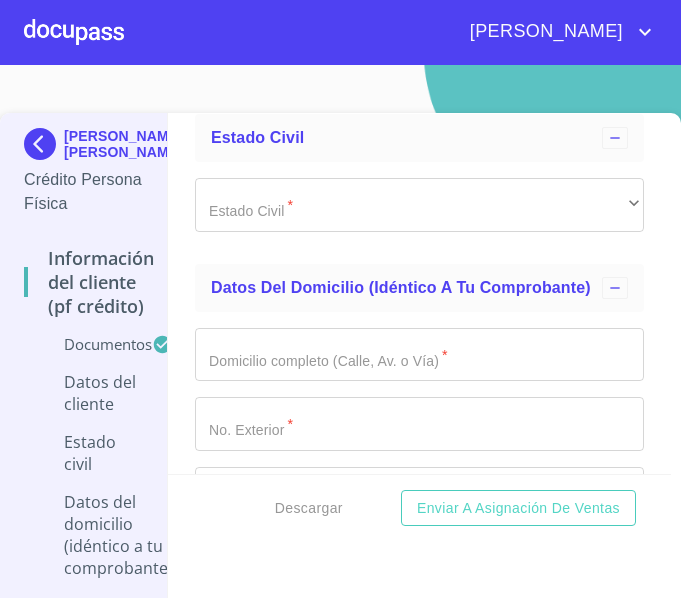 scroll, scrollTop: 6724, scrollLeft: 0, axis: vertical 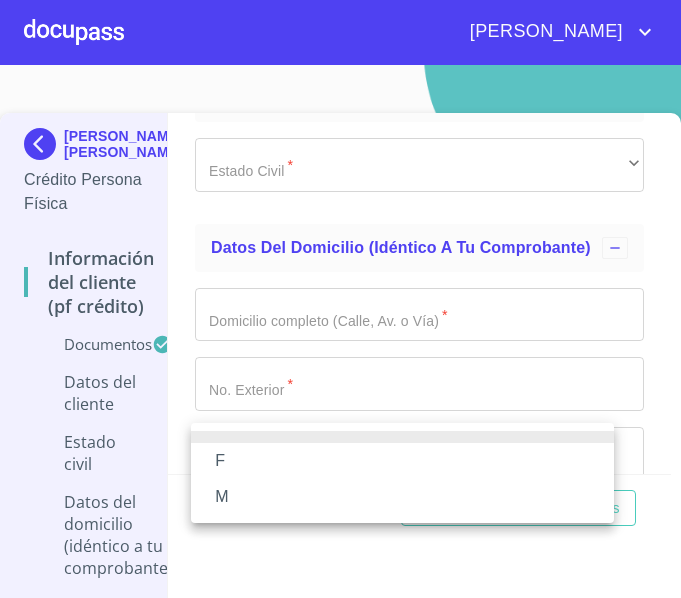 type 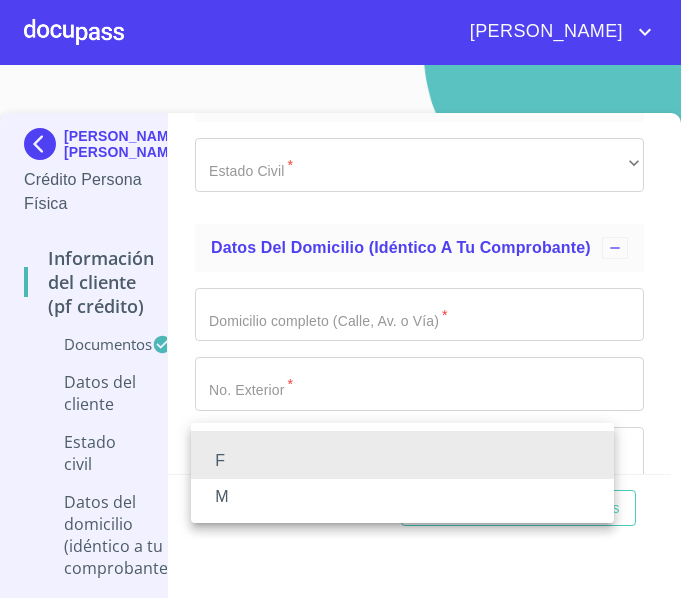 type 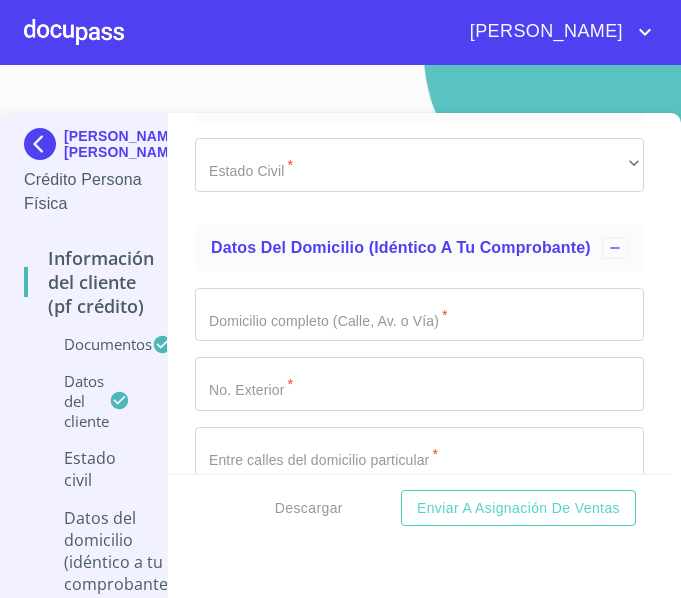 scroll, scrollTop: 6947, scrollLeft: 0, axis: vertical 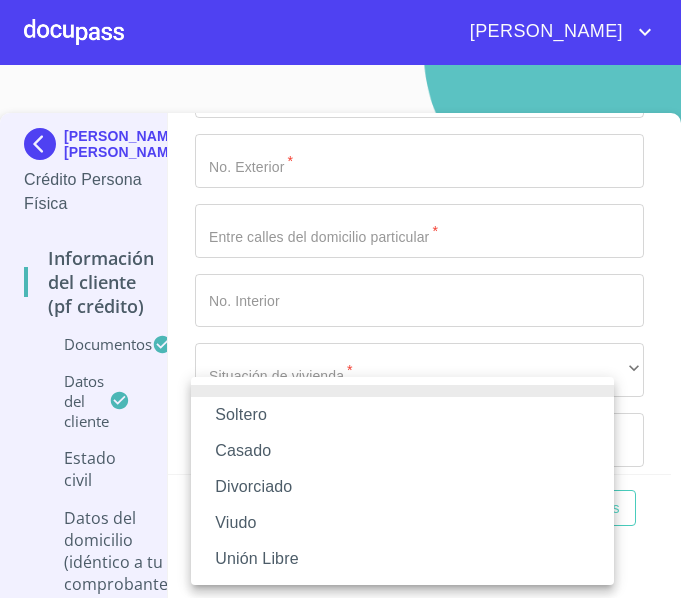 type 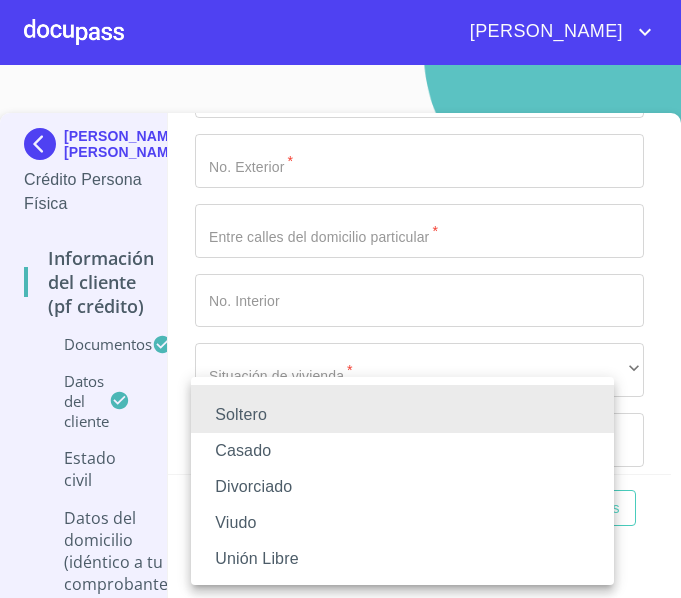 type 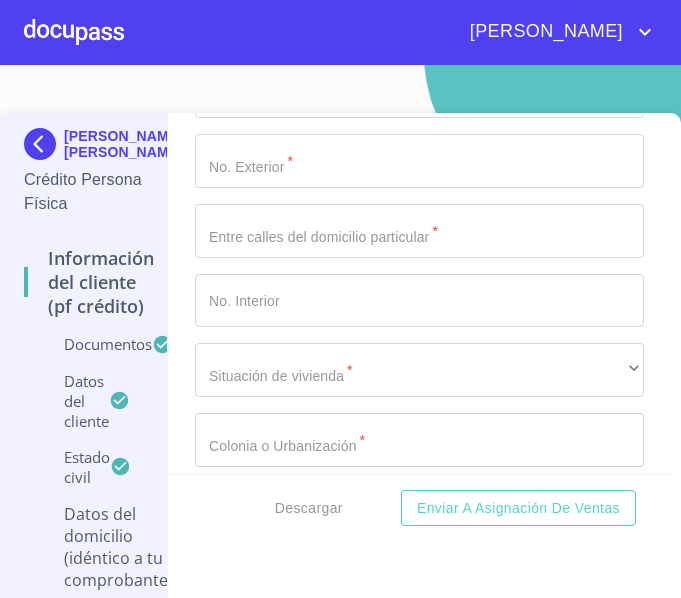 scroll, scrollTop: 7192, scrollLeft: 0, axis: vertical 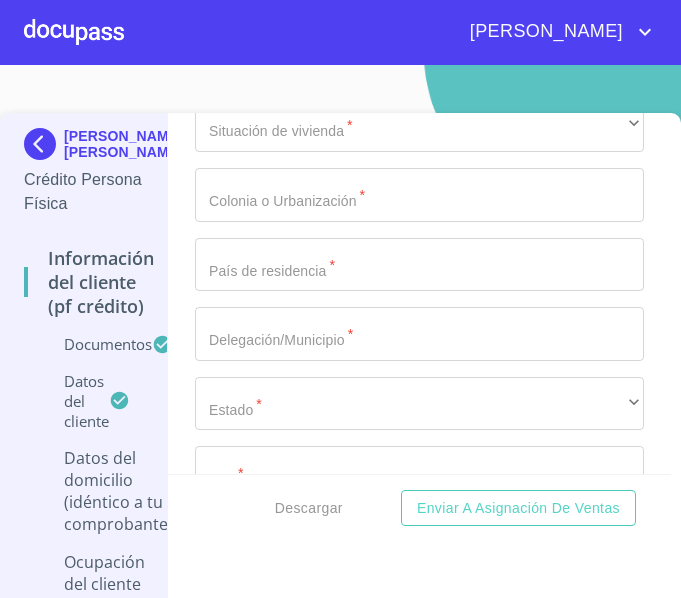click on "Documento de identificación.   *" at bounding box center [419, -153] 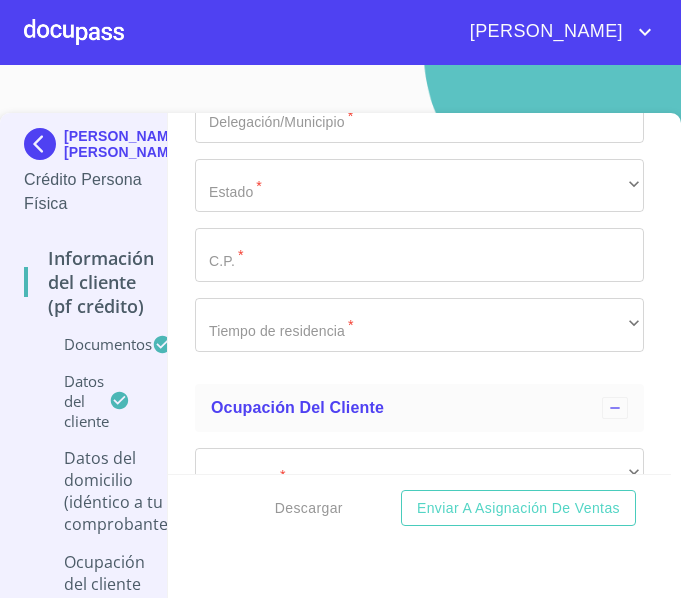 type on "M" 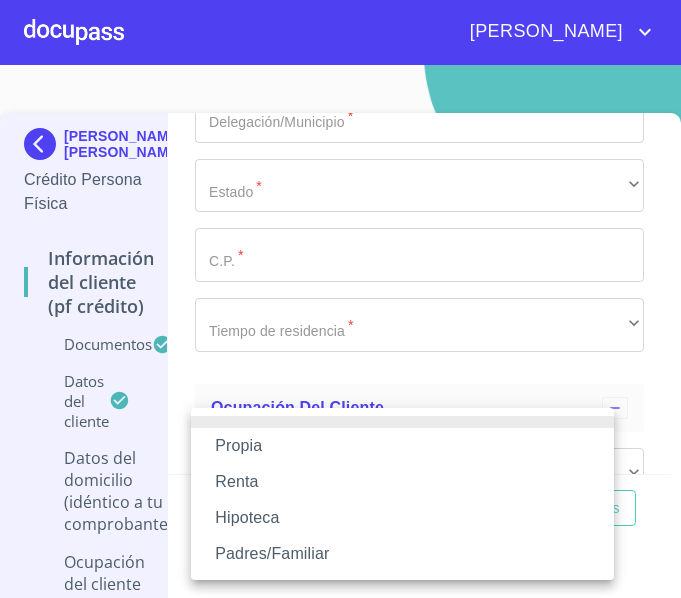 type 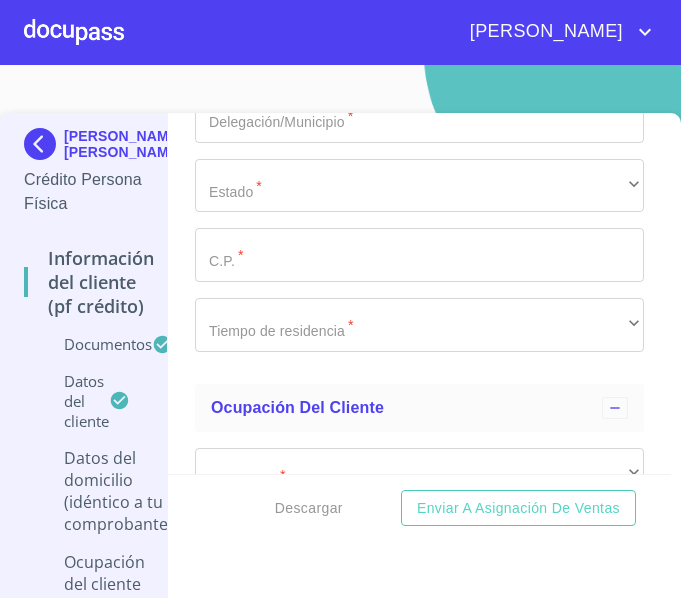 scroll, scrollTop: 7619, scrollLeft: 0, axis: vertical 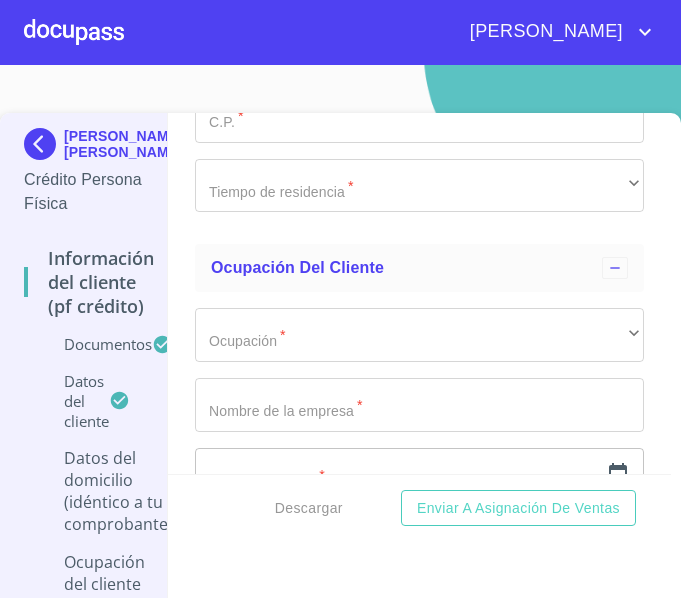 type on "$3,000,000" 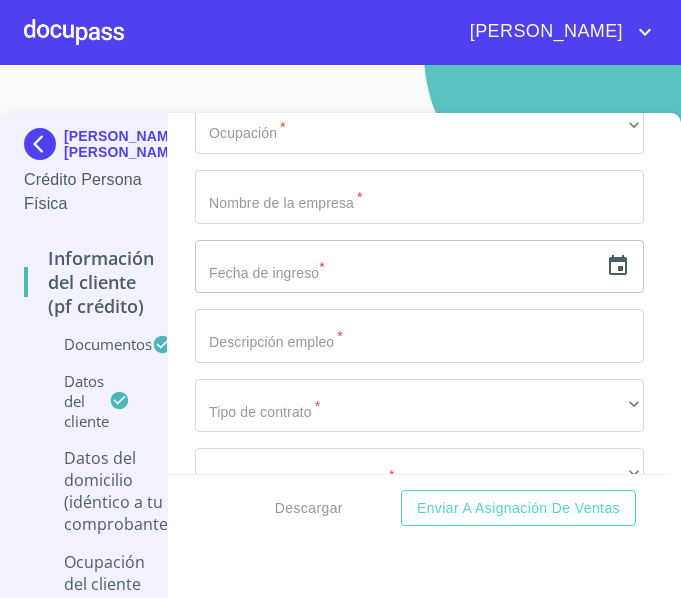 type on "SAHUAYO" 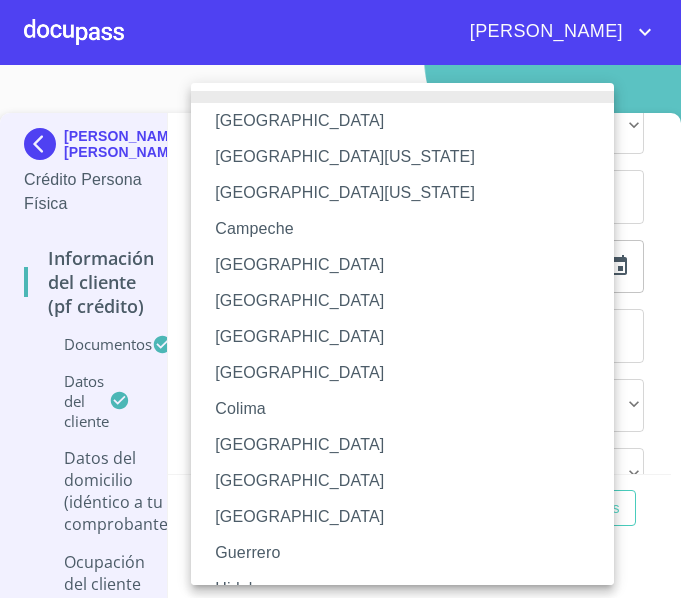 type 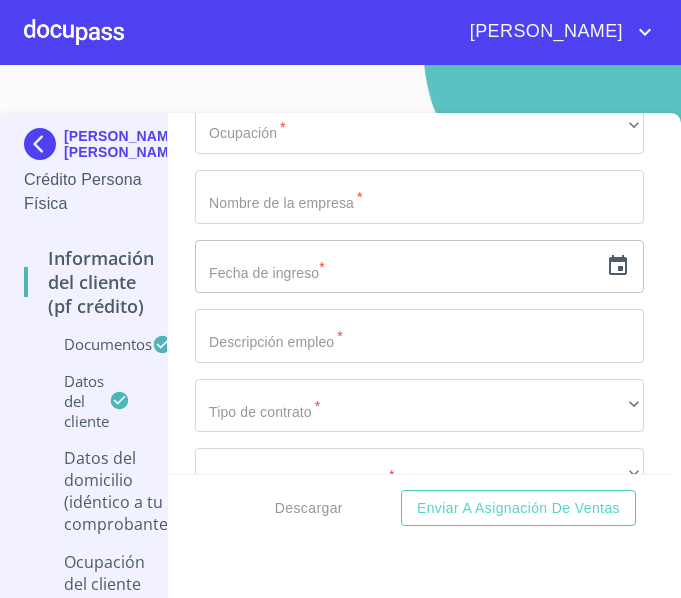 type on "59000" 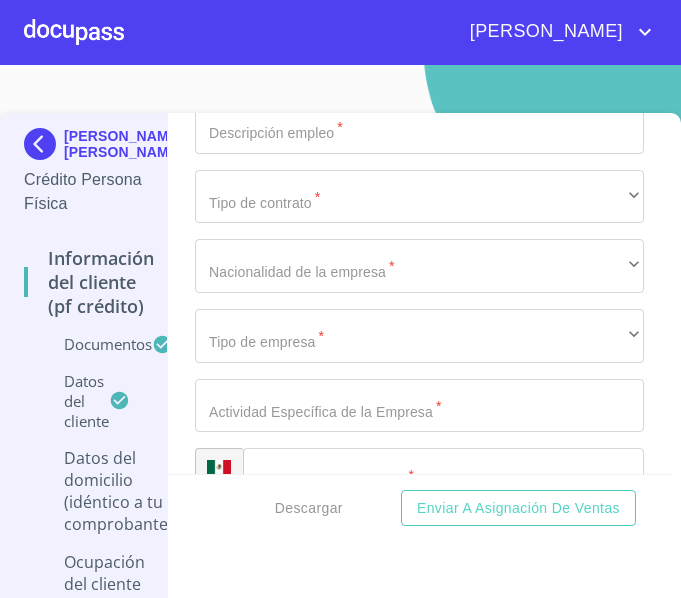 click on "​" at bounding box center (419, -231) 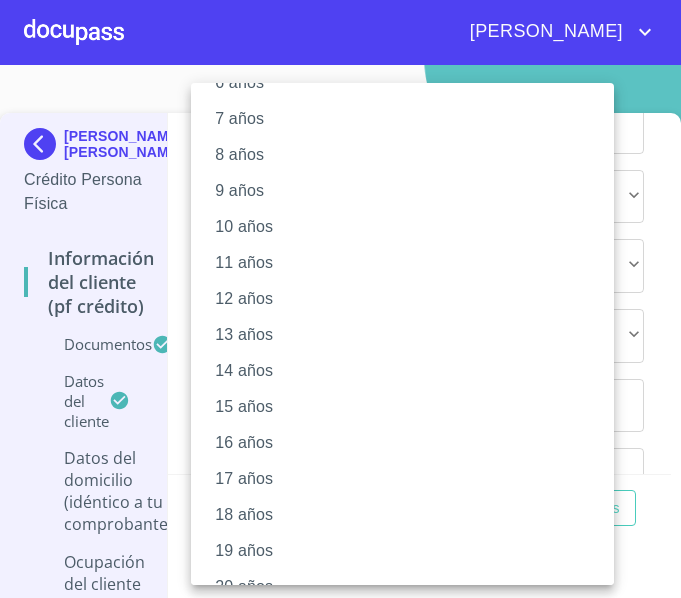 scroll, scrollTop: 282, scrollLeft: 0, axis: vertical 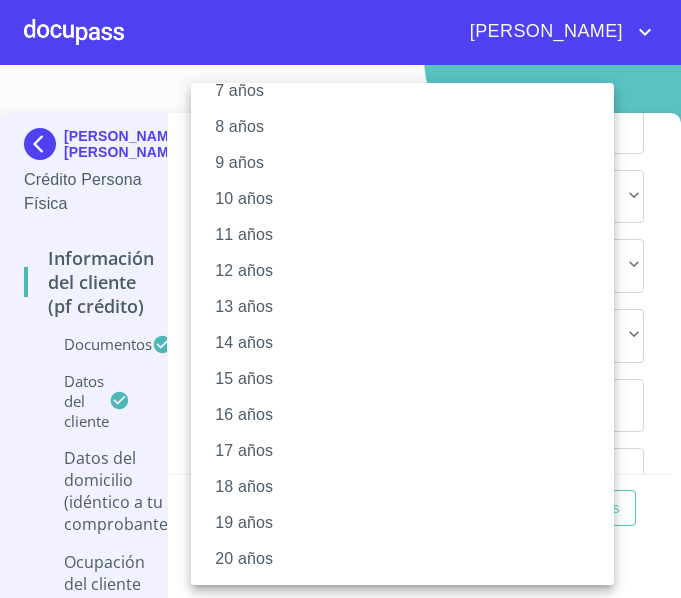click on "20 años" at bounding box center [410, 559] 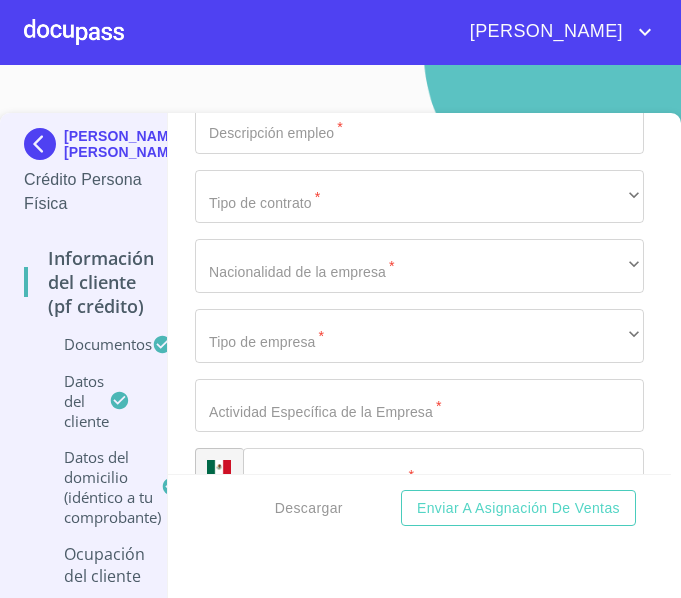 scroll, scrollTop: 281, scrollLeft: 0, axis: vertical 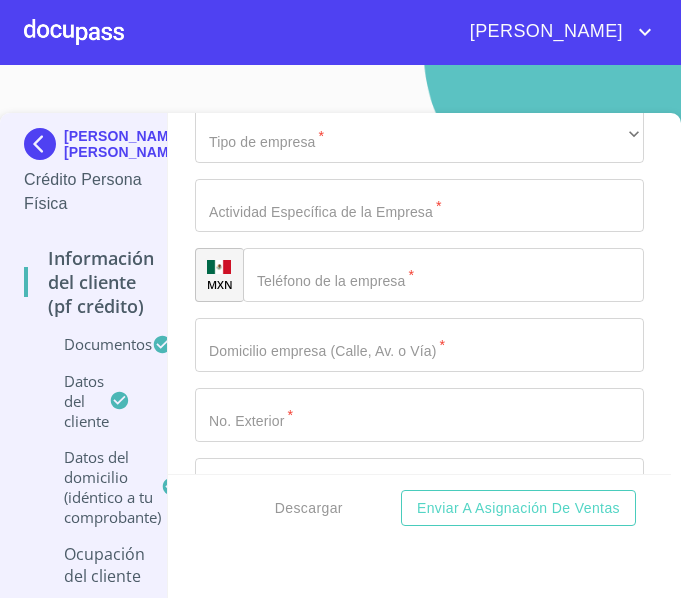 click on "​" at bounding box center (419, -282) 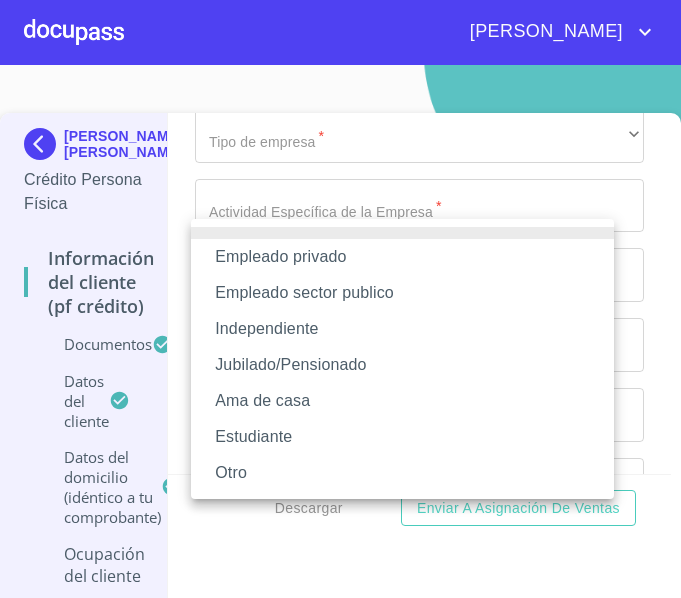 click on "Independiente" at bounding box center [402, 329] 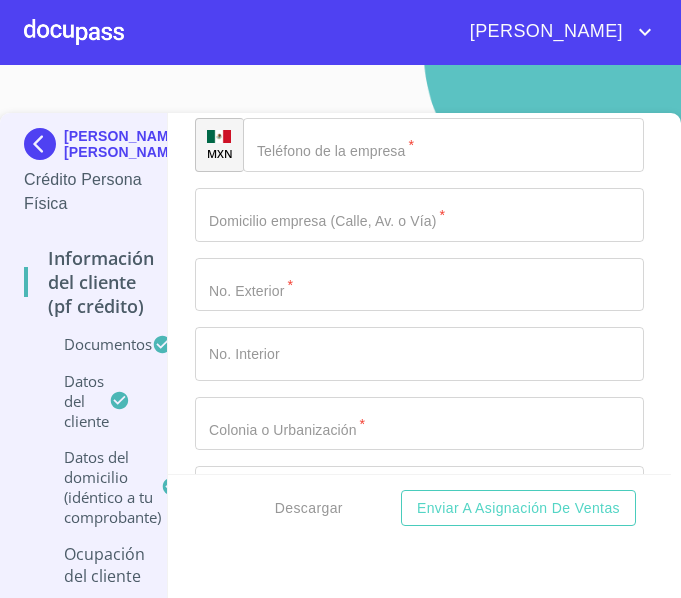 scroll, scrollTop: 8336, scrollLeft: 0, axis: vertical 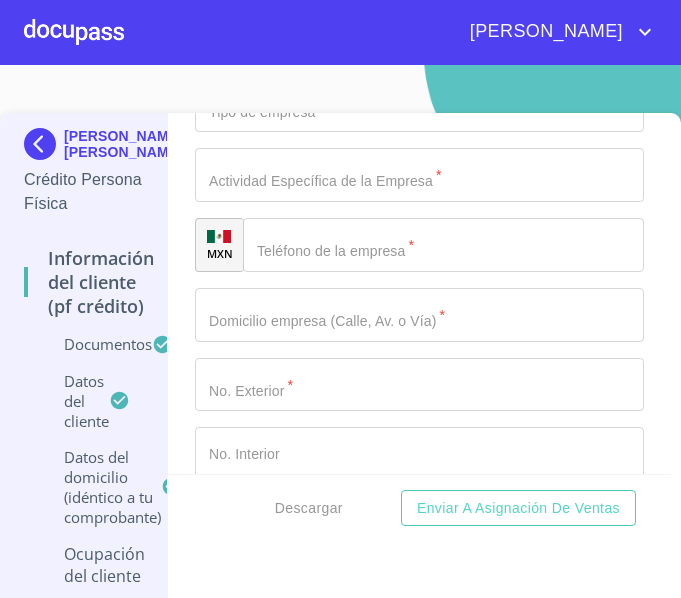 click on "Documento de identificación.   *" at bounding box center [396, -2432] 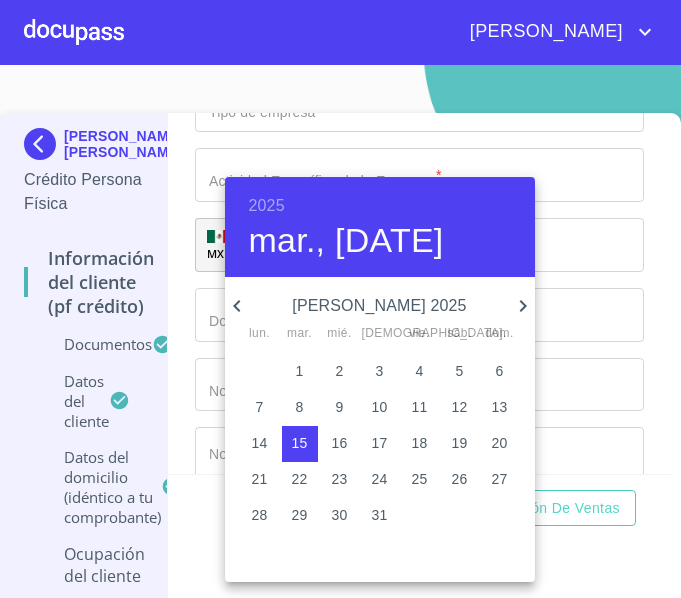 click on "2025" at bounding box center [267, 206] 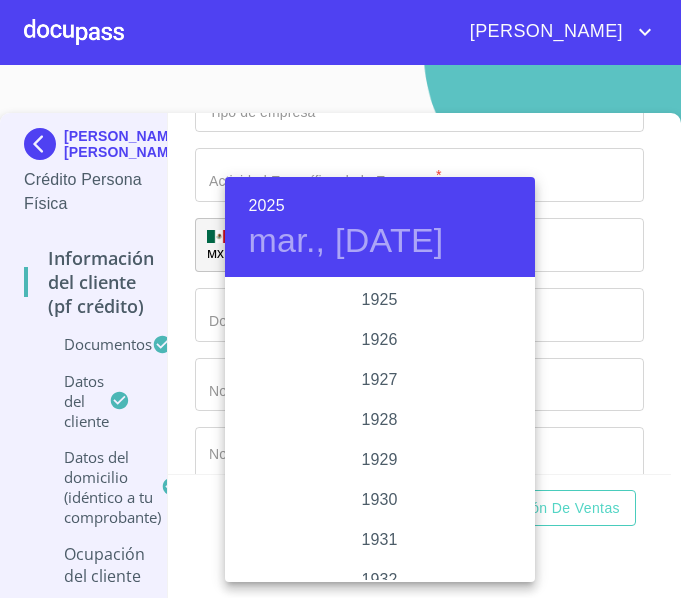 scroll, scrollTop: 3880, scrollLeft: 0, axis: vertical 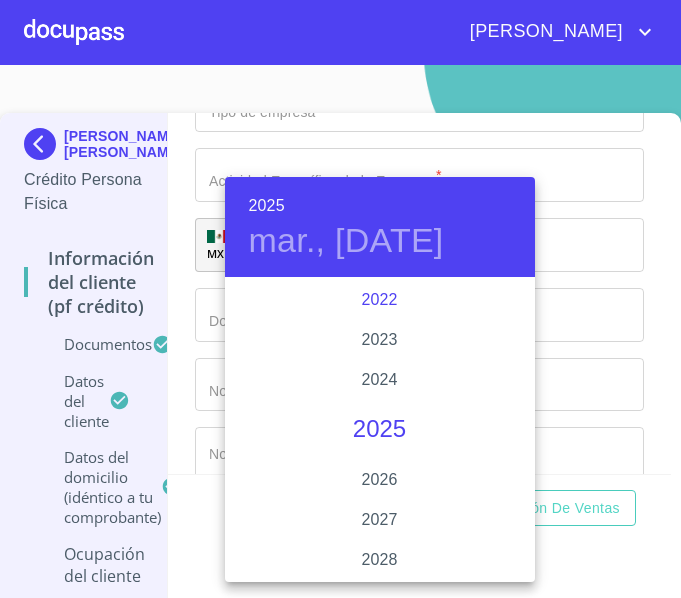 click on "2022" at bounding box center (380, 300) 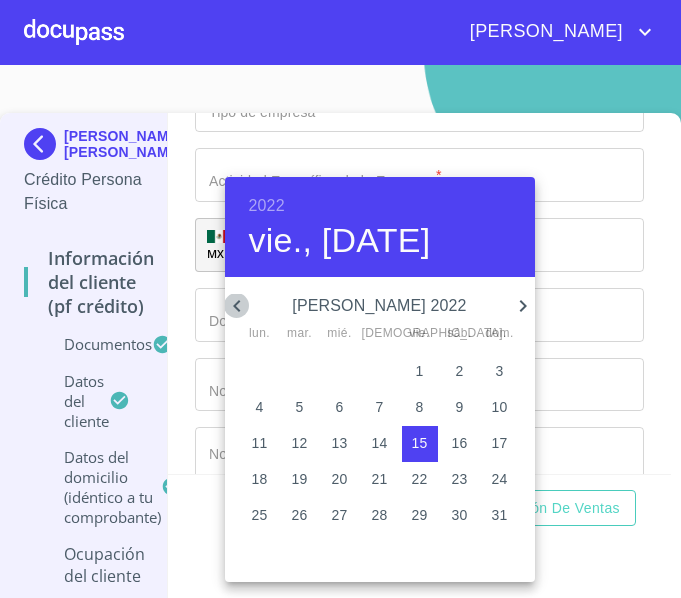 click 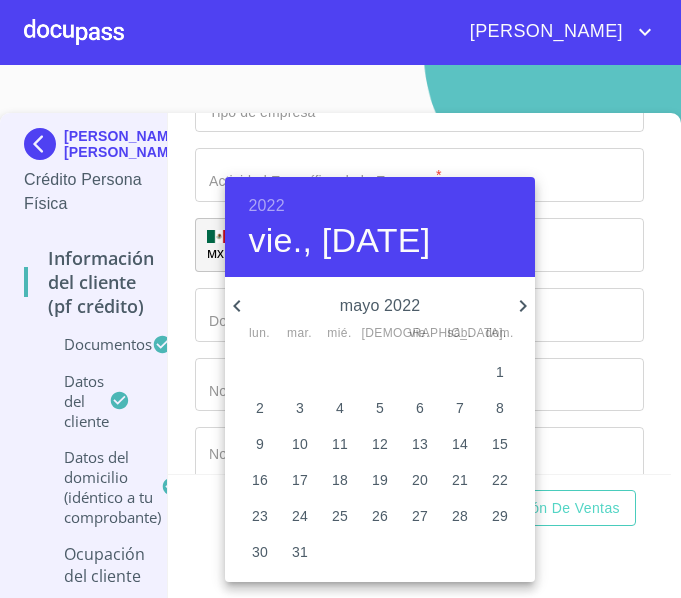 click 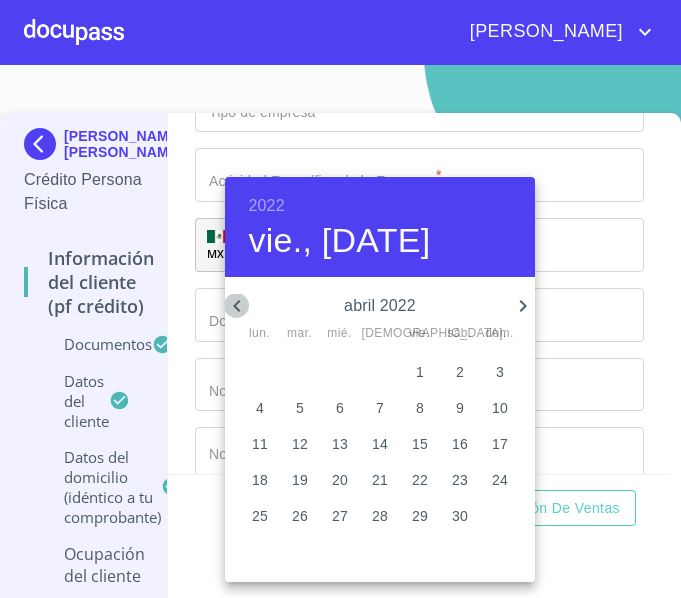 click 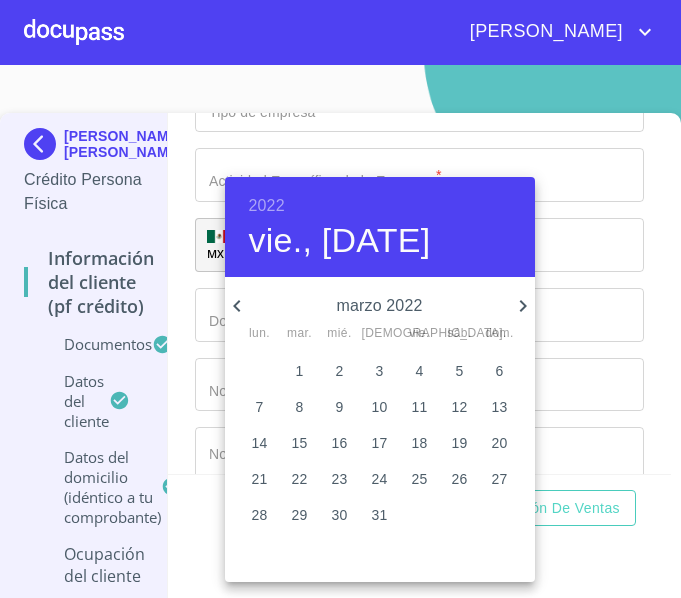 click 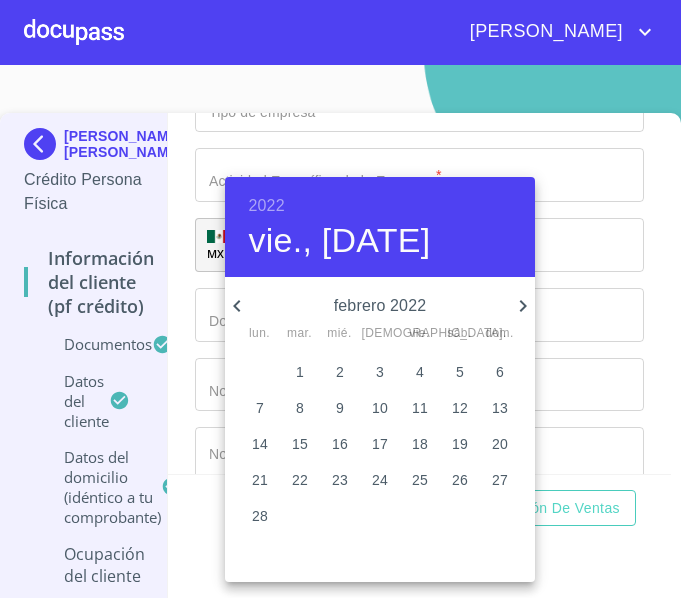 click 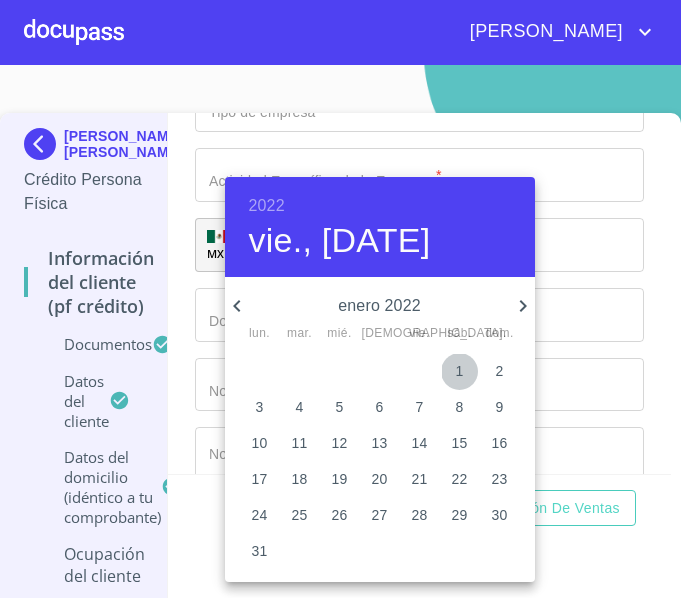 click on "1" at bounding box center [460, 371] 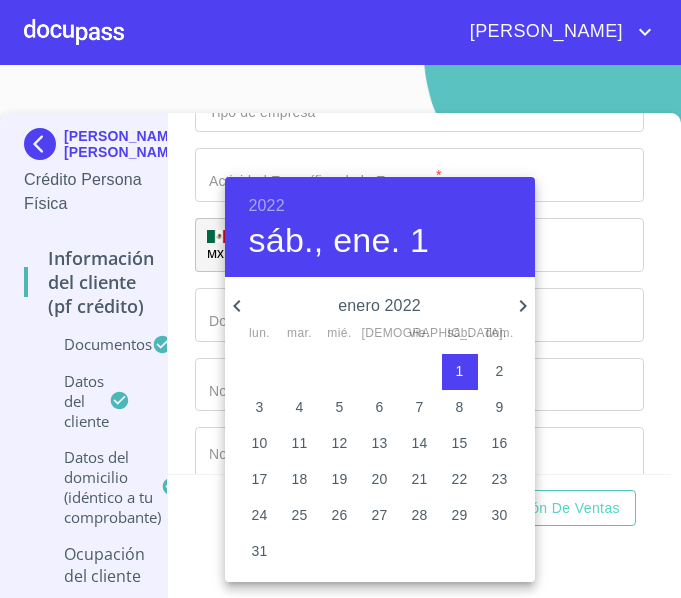 click at bounding box center [340, 299] 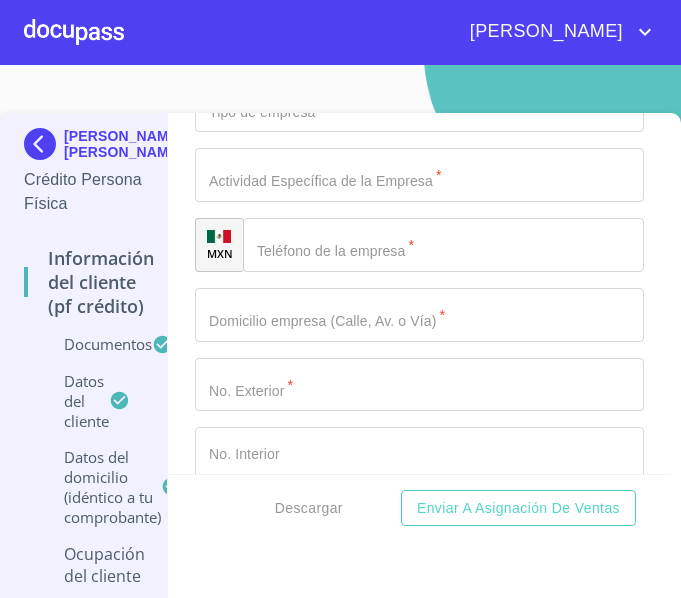 scroll, scrollTop: 8436, scrollLeft: 0, axis: vertical 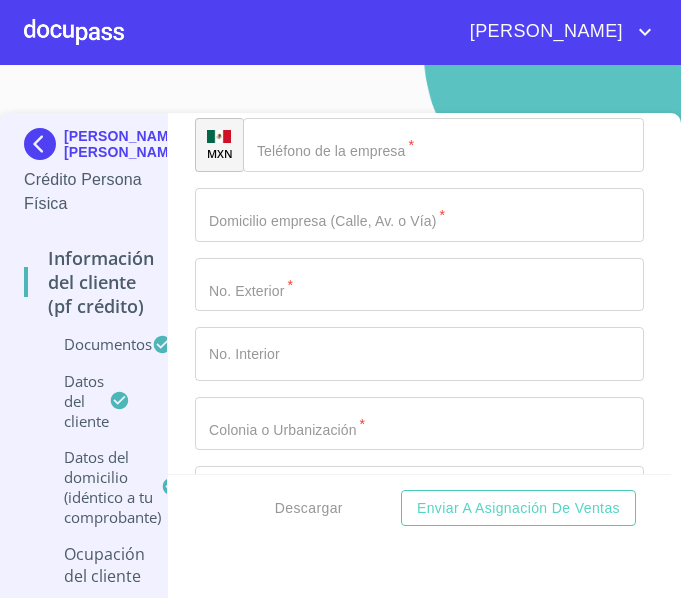 click on "Documento de identificación.   *" at bounding box center [419, -273] 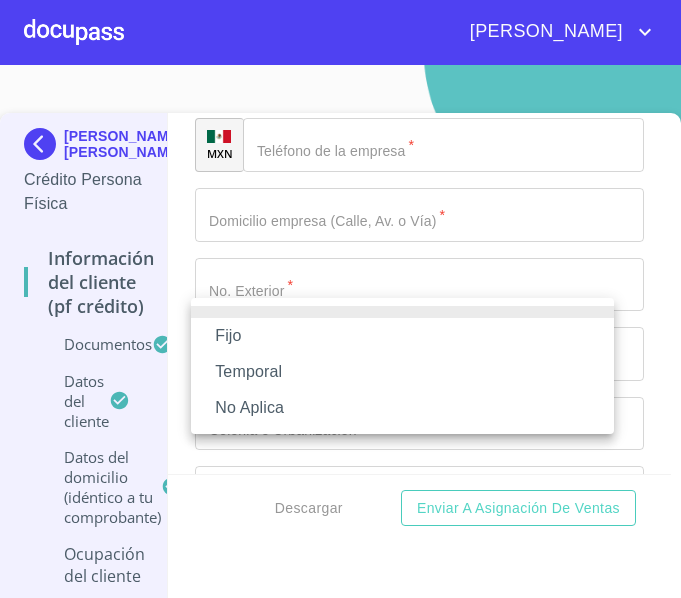 type 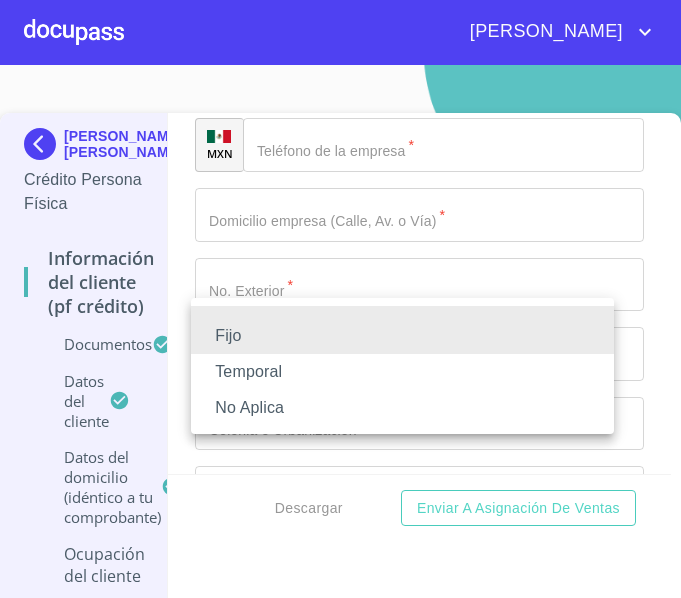 type 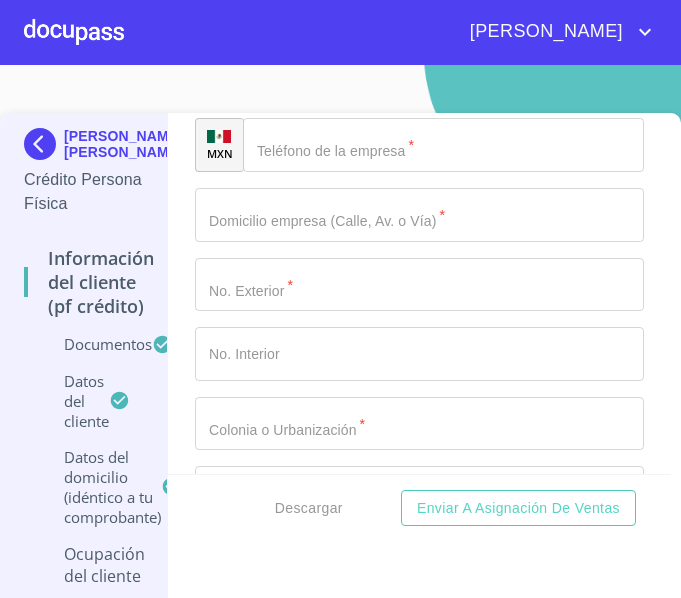 click on "Documento de identificación.   *" at bounding box center (419, -134) 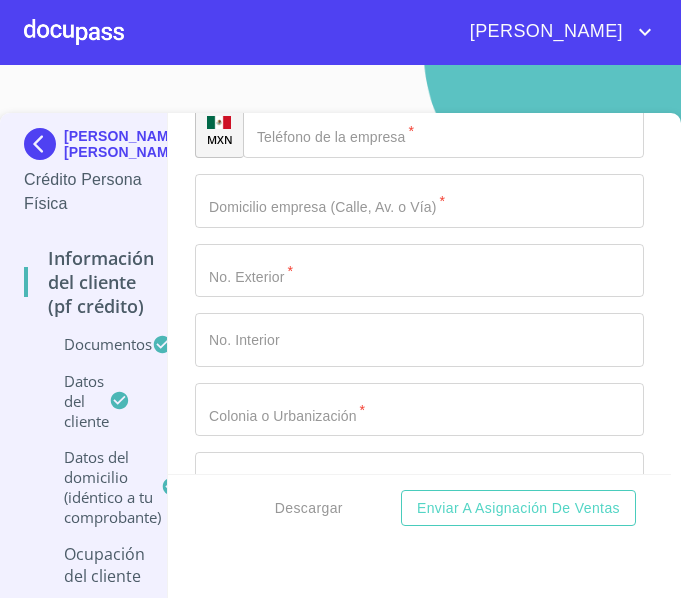 drag, startPoint x: 338, startPoint y: 379, endPoint x: 311, endPoint y: 365, distance: 30.413813 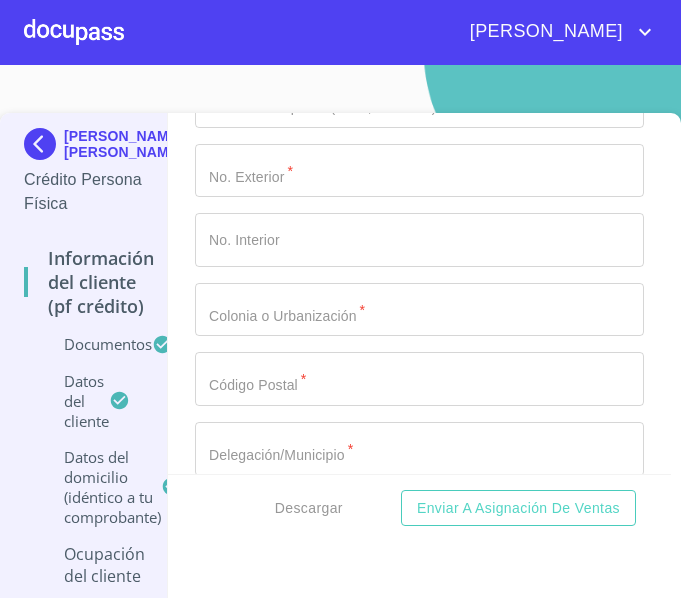 click on "​" at bounding box center [419, -178] 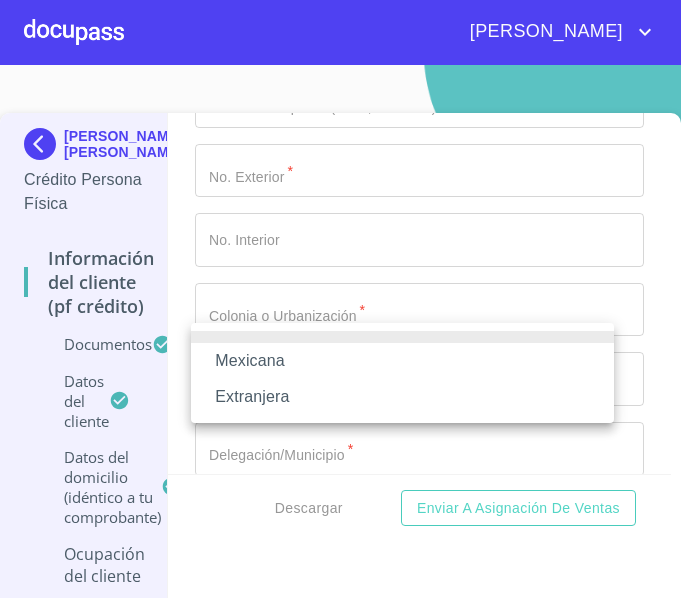 drag, startPoint x: 298, startPoint y: 360, endPoint x: 332, endPoint y: 380, distance: 39.446167 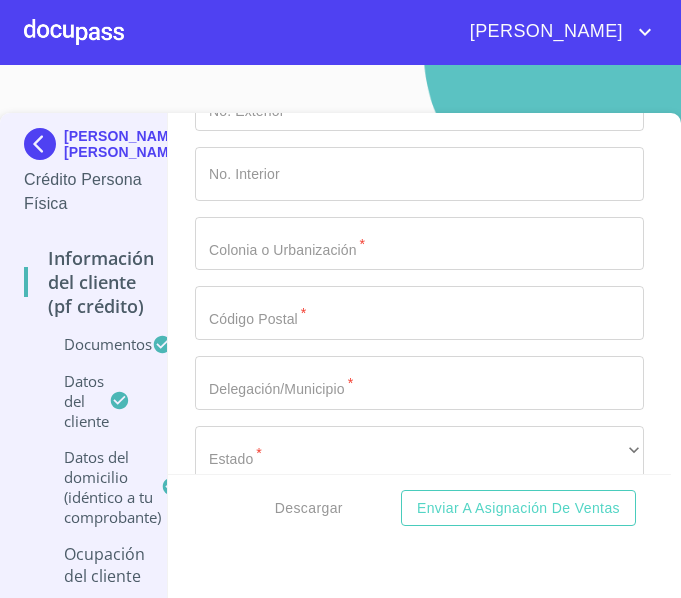 scroll, scrollTop: 8650, scrollLeft: 0, axis: vertical 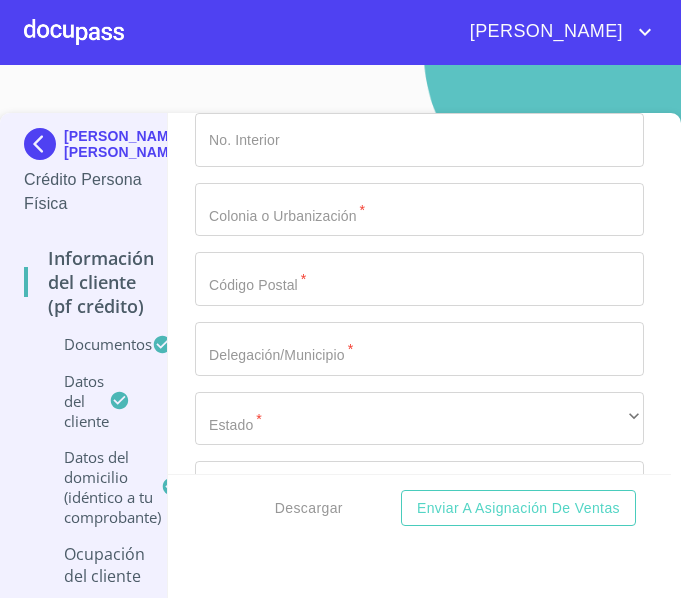 click on "​" at bounding box center [419, -208] 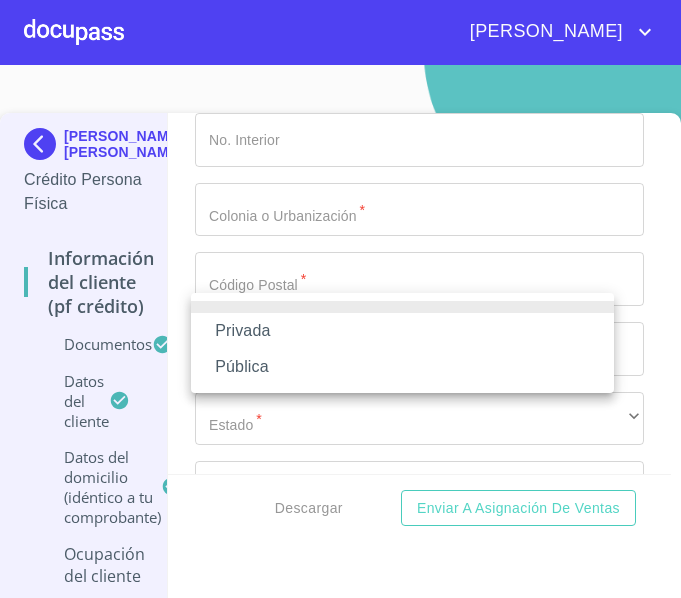 click on "Privada" at bounding box center (402, 331) 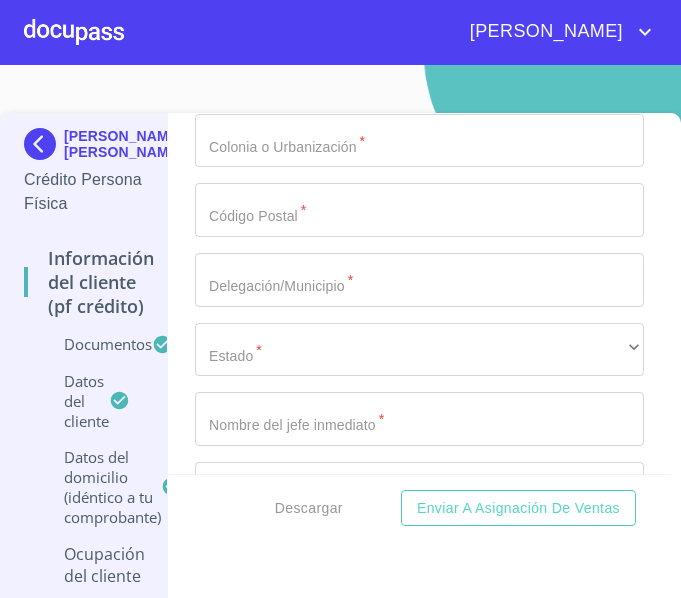 scroll, scrollTop: 8750, scrollLeft: 0, axis: vertical 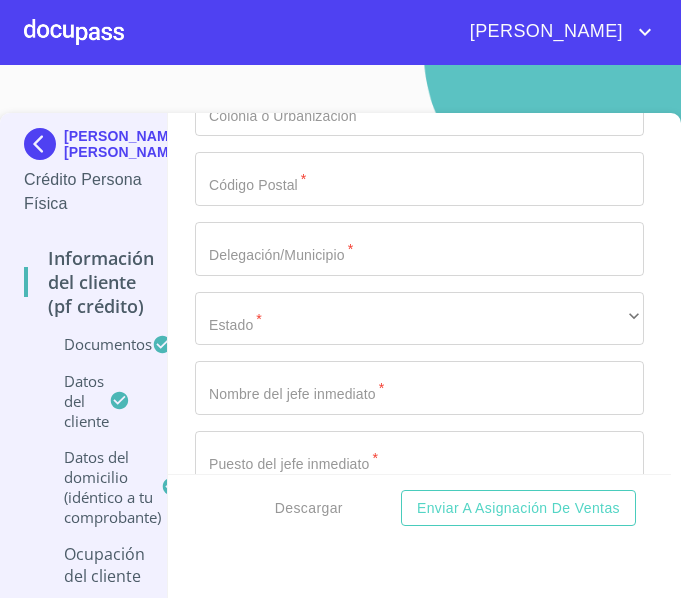 click on "Documento de identificación.   *" at bounding box center [396, -2846] 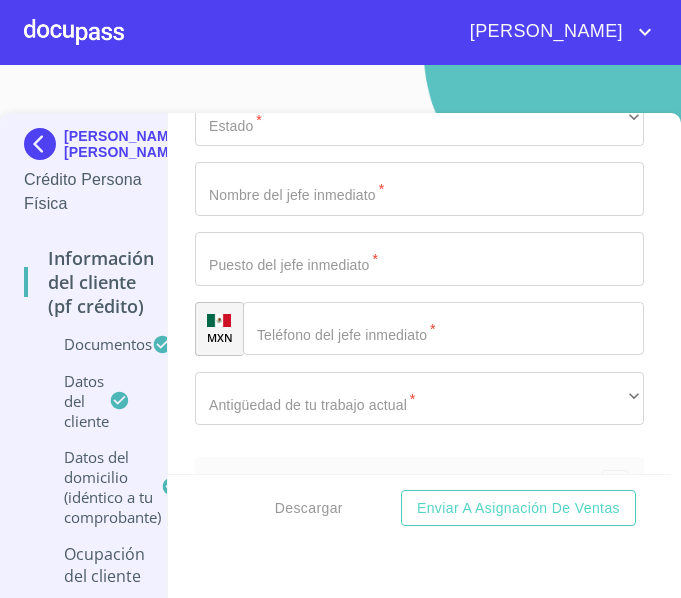 scroll, scrollTop: 8950, scrollLeft: 0, axis: vertical 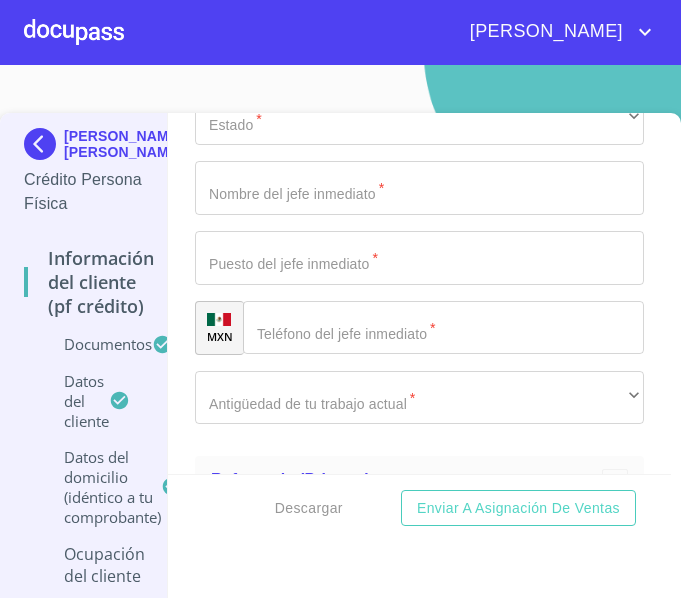 type on "[PHONE_NUMBER]" 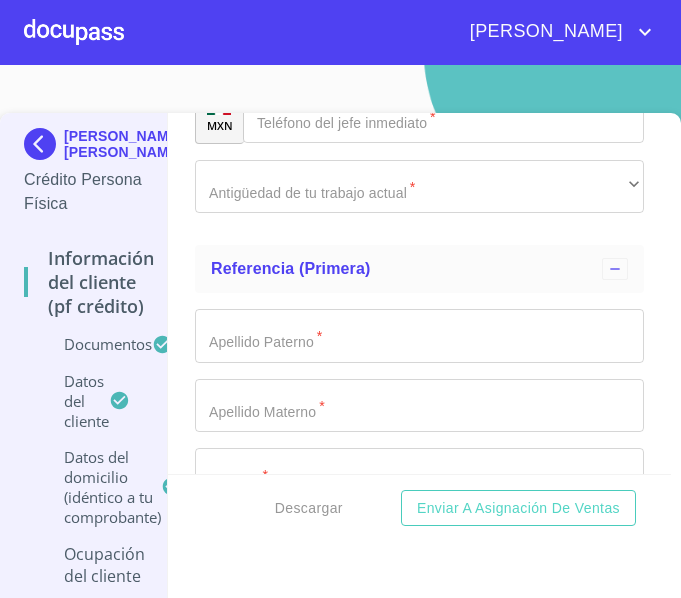 type on "59000" 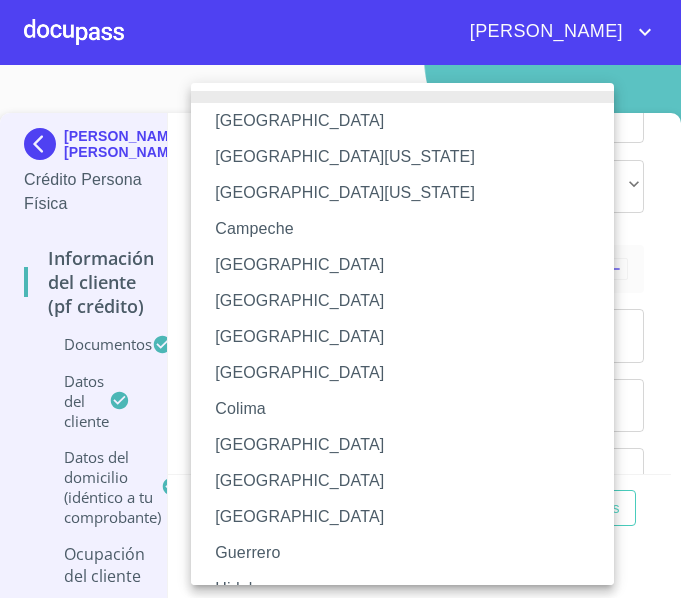 type 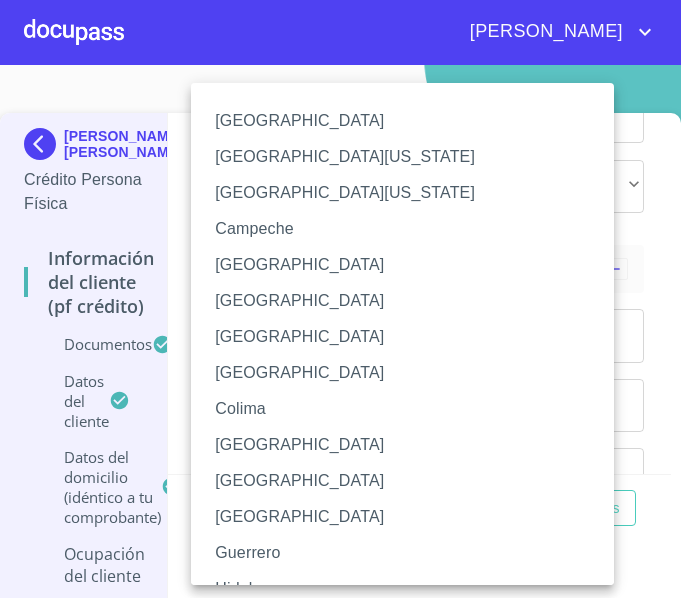 scroll, scrollTop: 327, scrollLeft: 0, axis: vertical 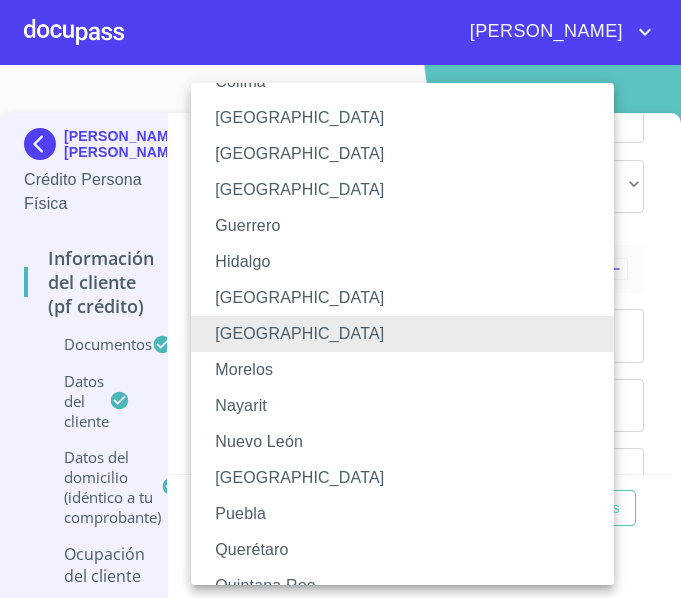 click on "[GEOGRAPHIC_DATA]" at bounding box center (410, 334) 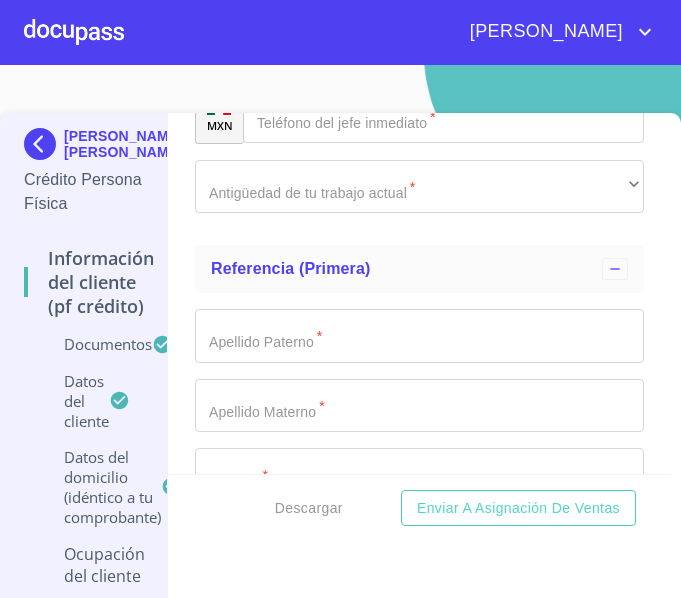 scroll, scrollTop: 397, scrollLeft: 0, axis: vertical 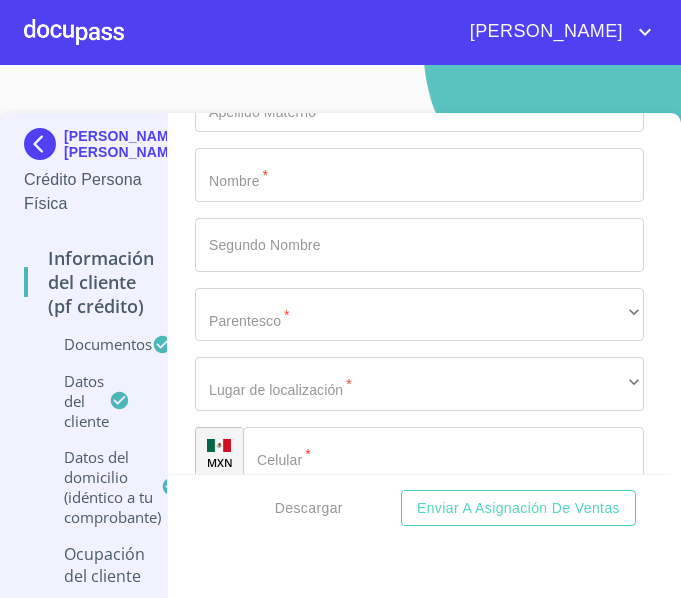 click on "Documento de identificación.   *" at bounding box center (419, -323) 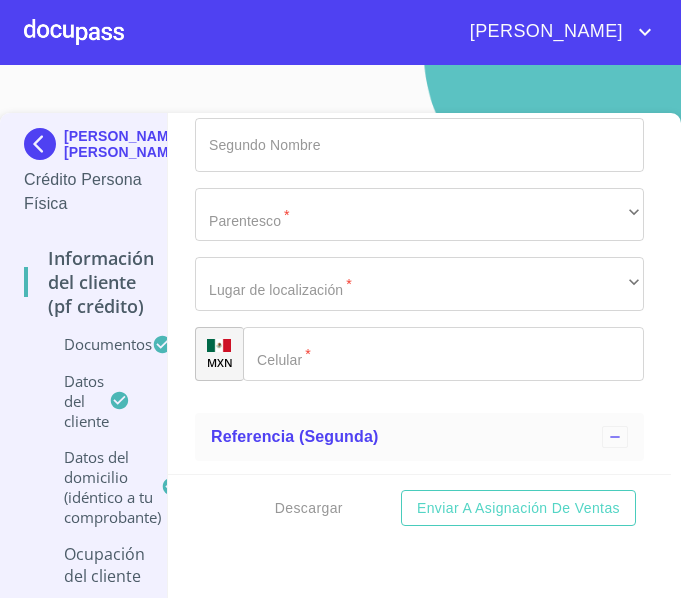 scroll, scrollTop: 9461, scrollLeft: 0, axis: vertical 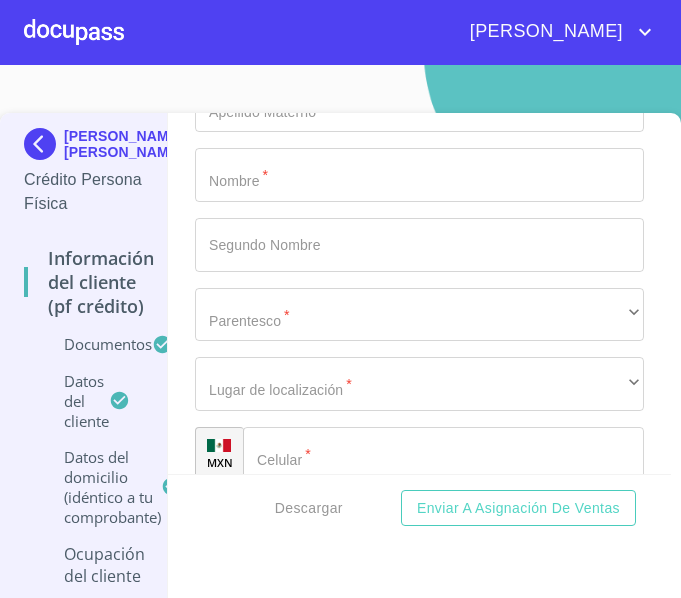 type on "[PERSON_NAME]" 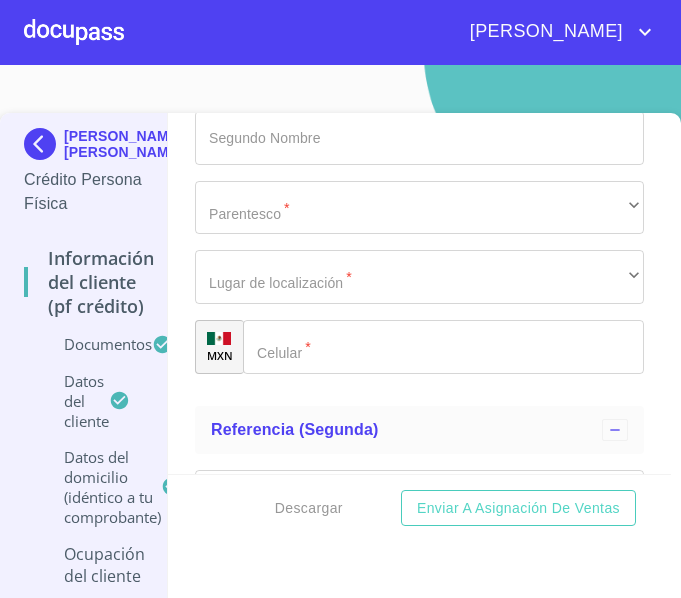 scroll, scrollTop: 9661, scrollLeft: 0, axis: vertical 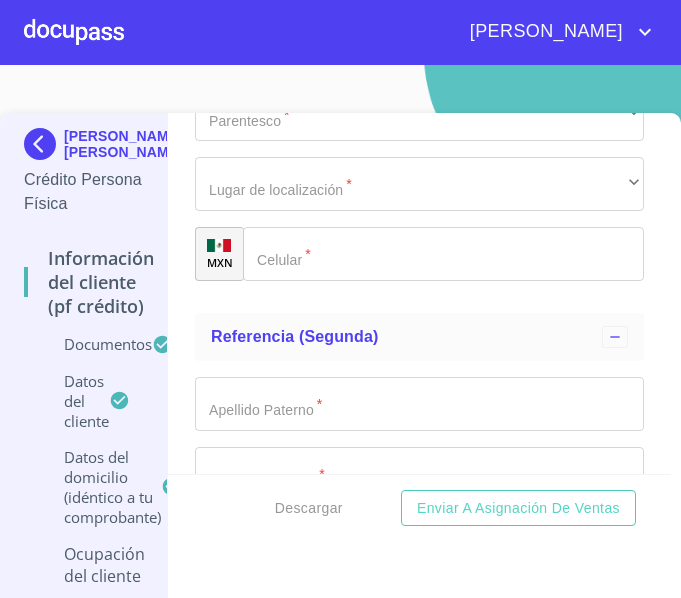 type on "[PHONE_NUMBER]" 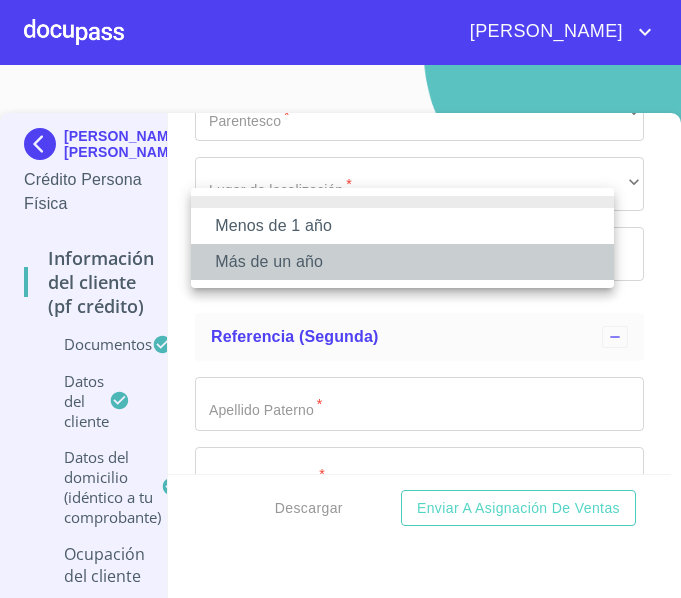 click on "Más de un año" at bounding box center (402, 262) 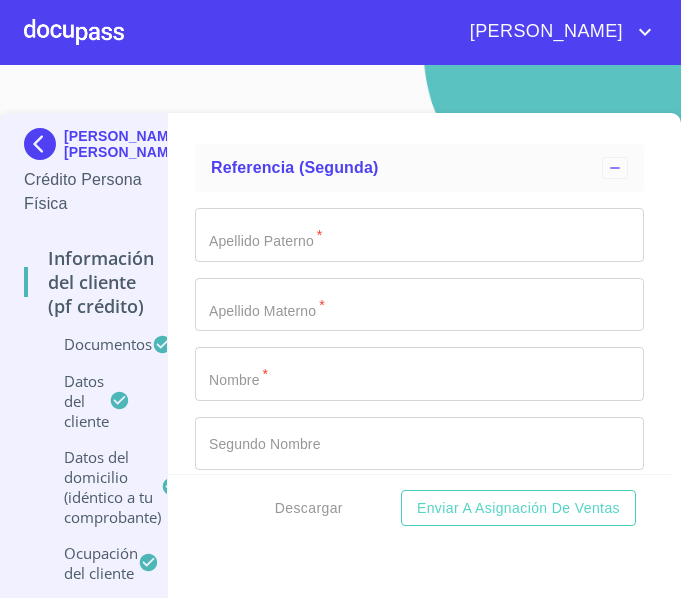 scroll, scrollTop: 9861, scrollLeft: 0, axis: vertical 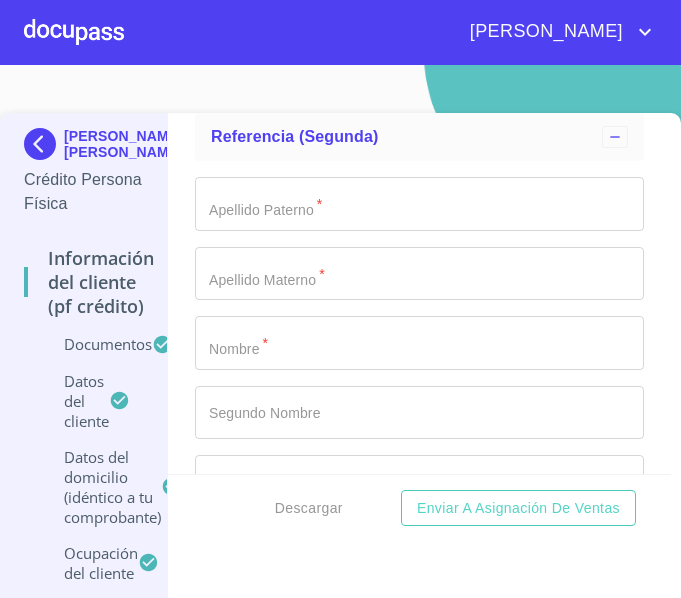 click on "Documento de identificación.   *" at bounding box center [396, -3957] 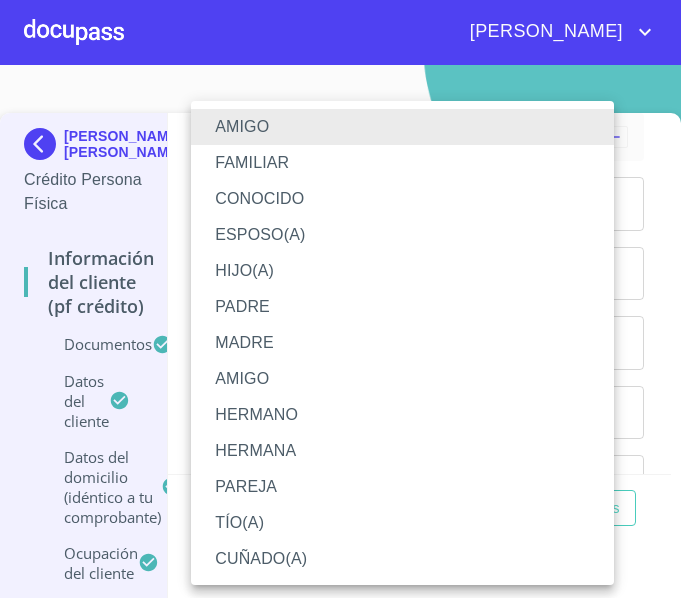 type 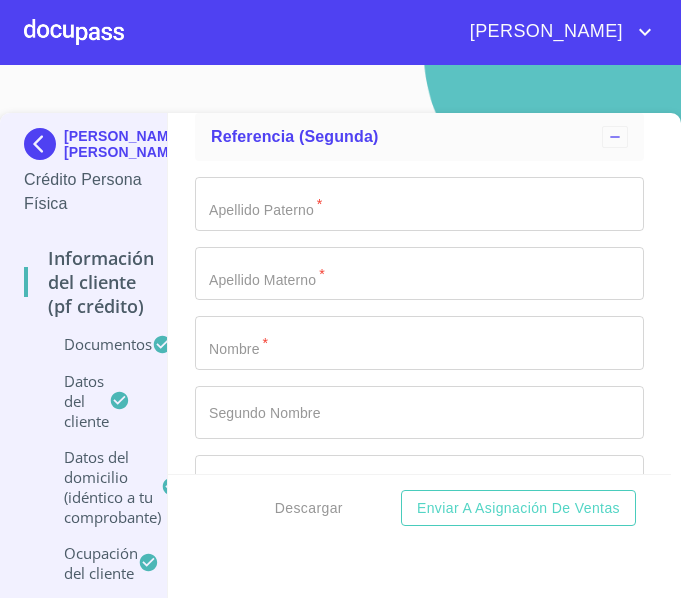 scroll, scrollTop: 10077, scrollLeft: 0, axis: vertical 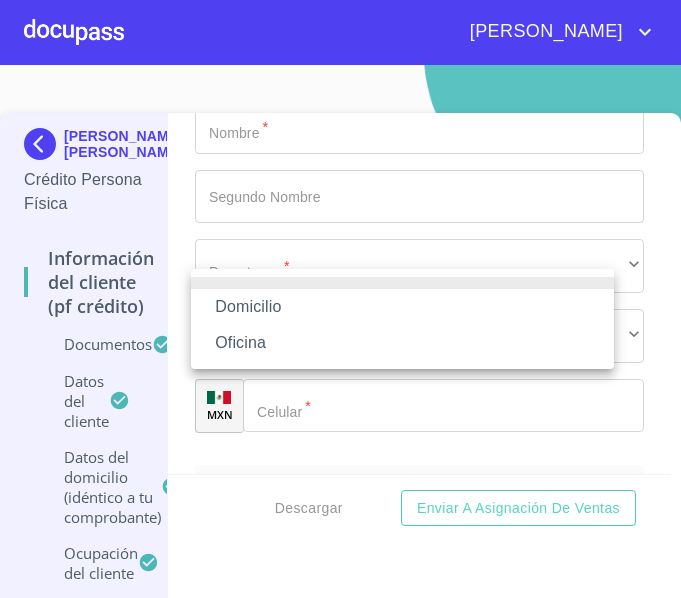 type 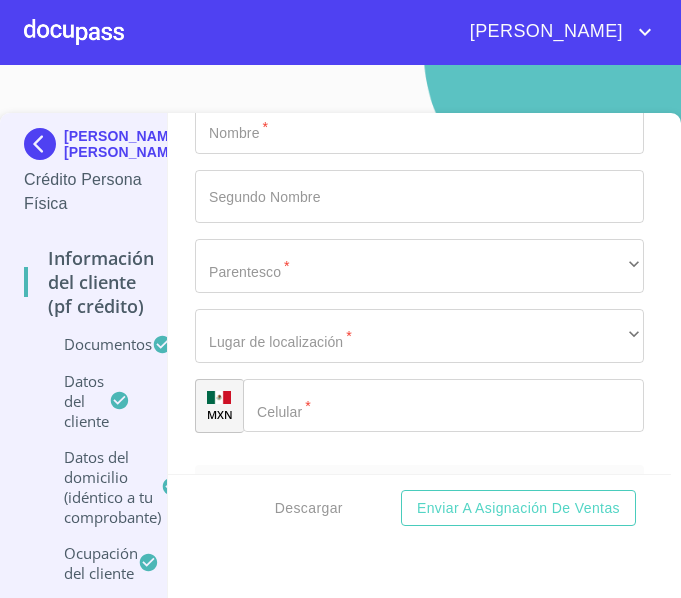 type on "4" 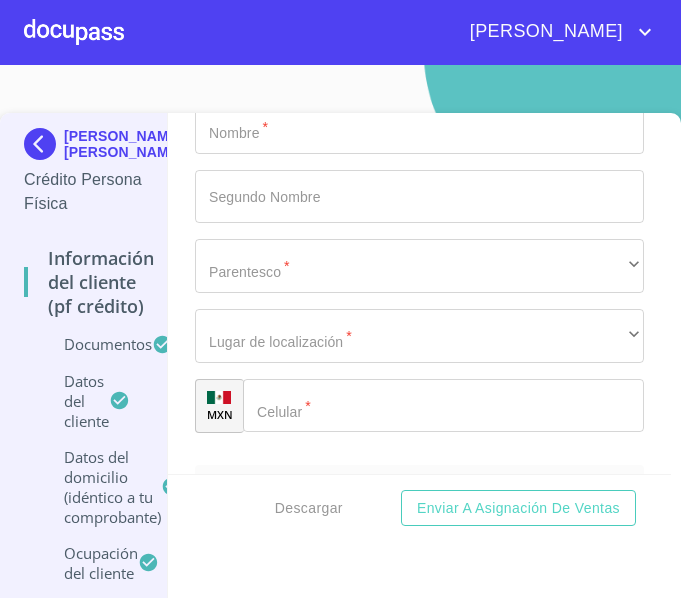 scroll, scrollTop: 10297, scrollLeft: 0, axis: vertical 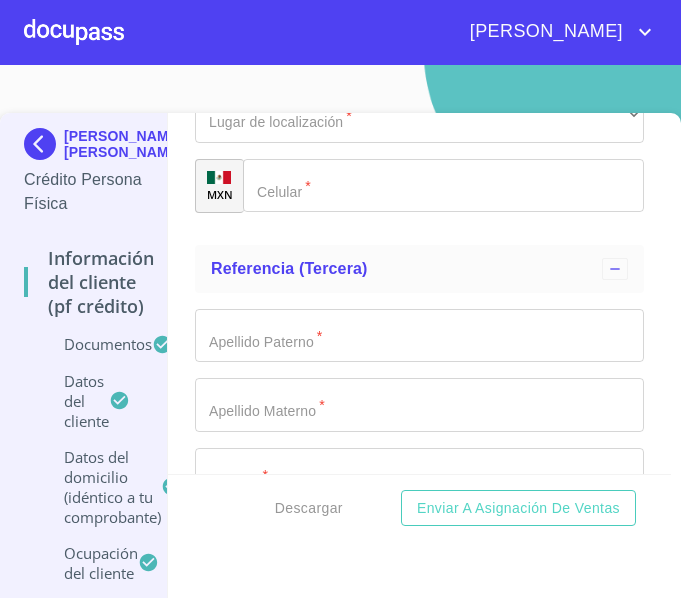 type on "[PERSON_NAME]" 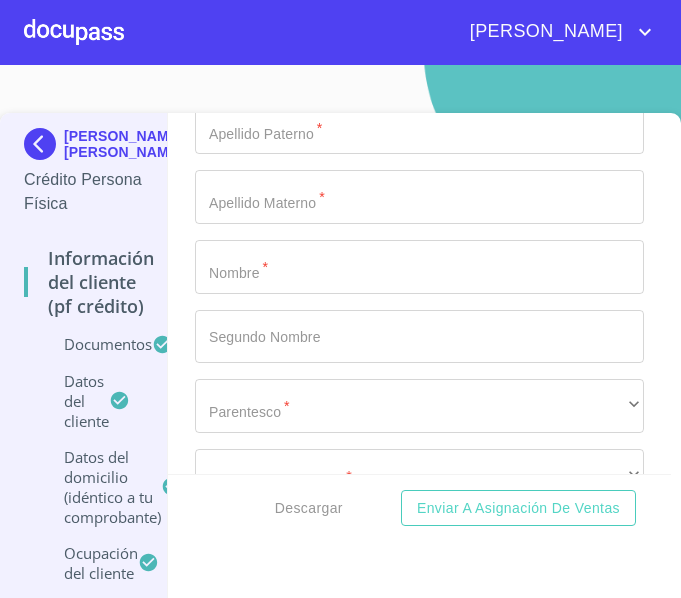 type on "GUADALUPE" 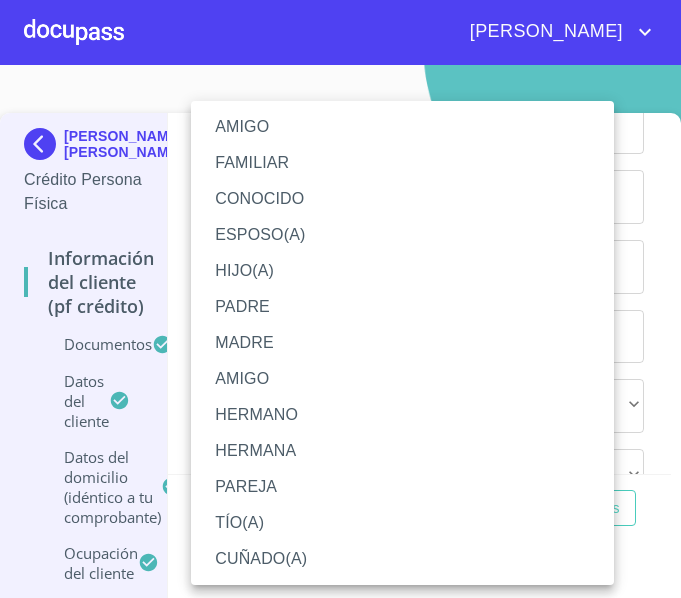 type 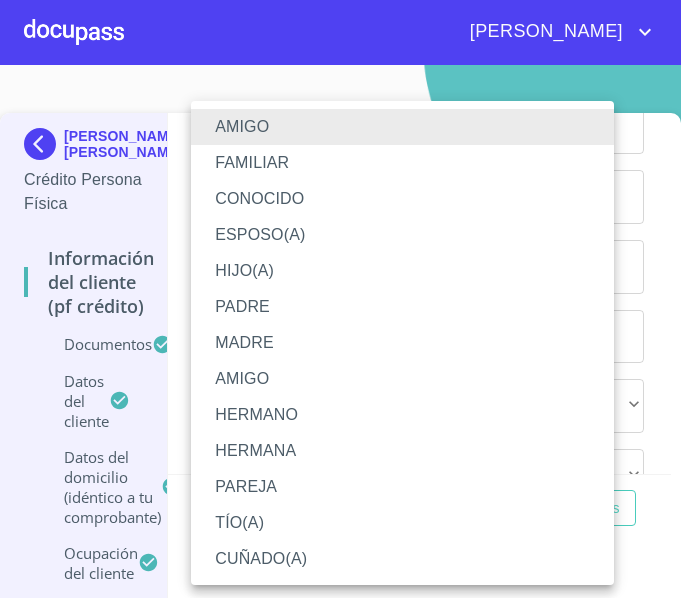 type 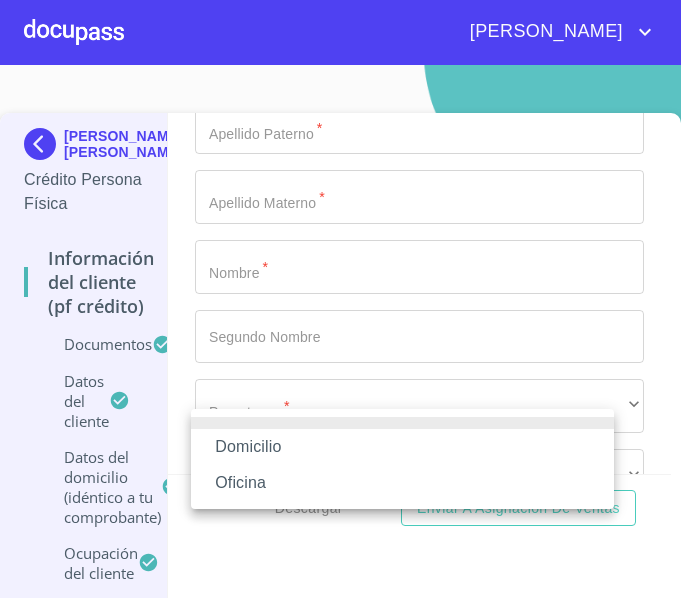 type 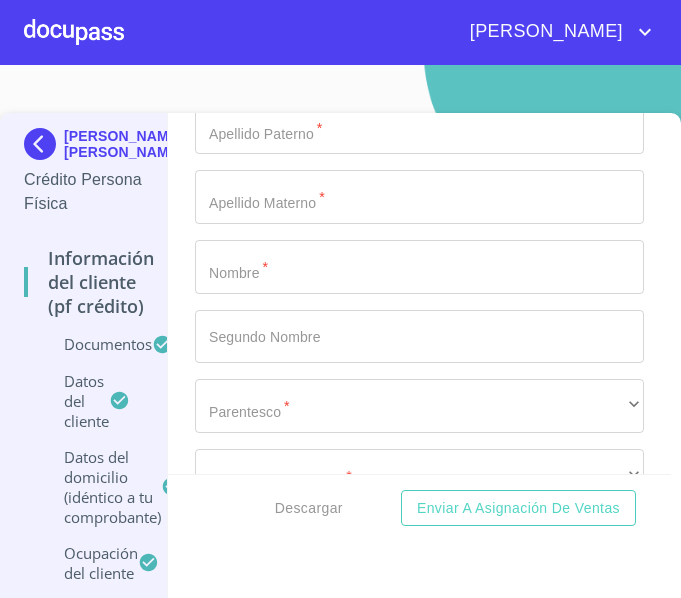 scroll, scrollTop: 10714, scrollLeft: 0, axis: vertical 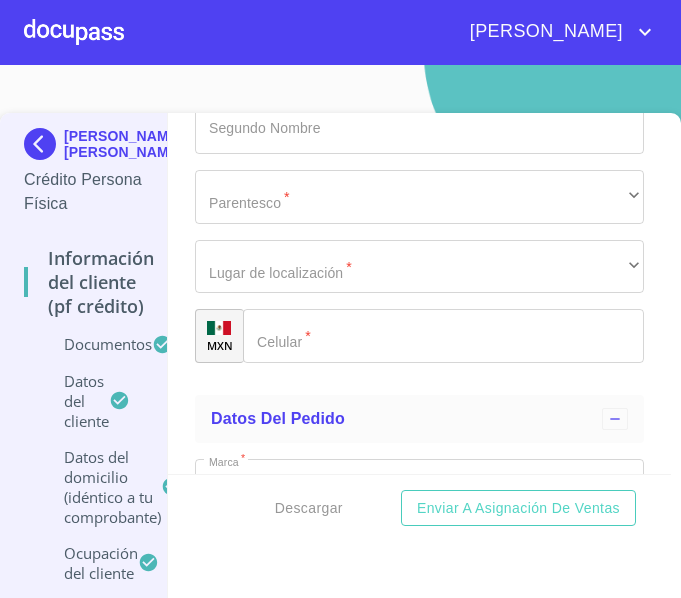 type on "[PHONE_NUMBER]" 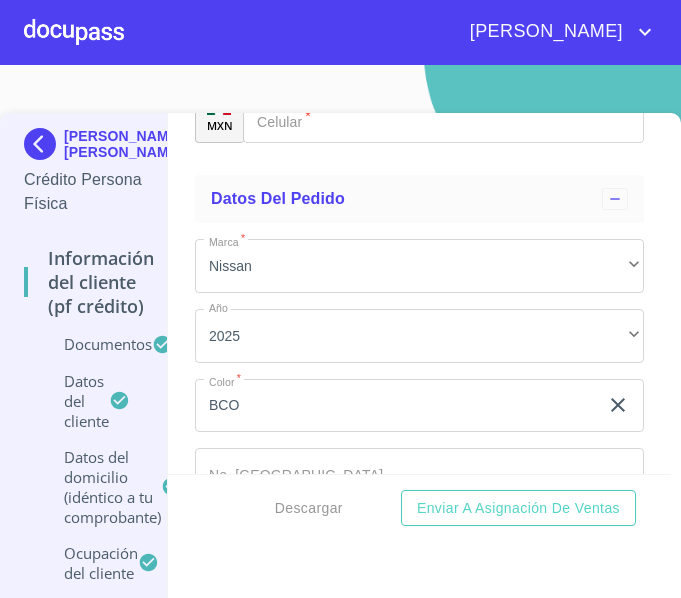 type on "[PERSON_NAME]" 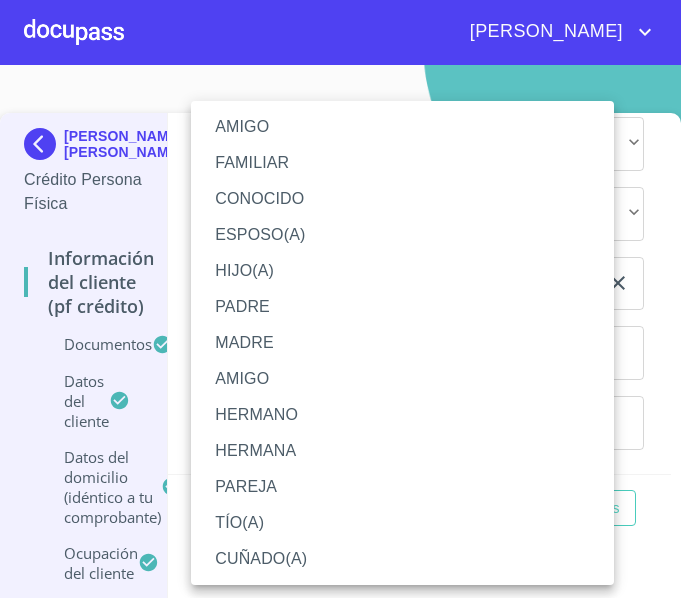 type 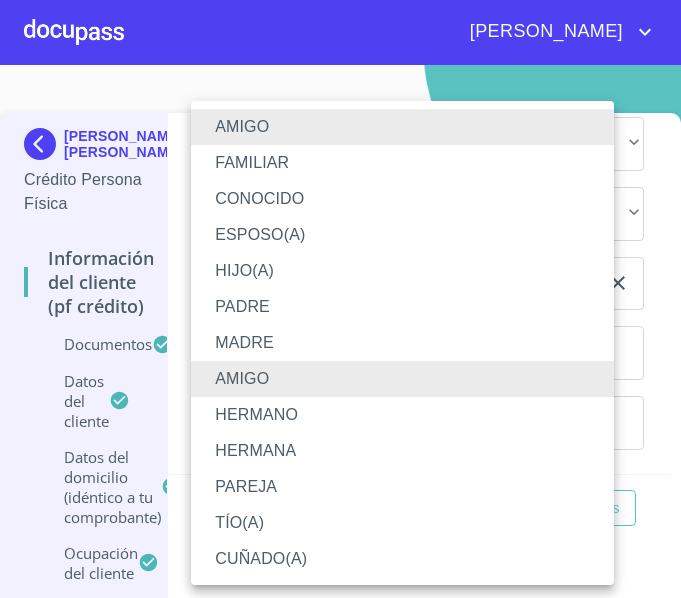 type 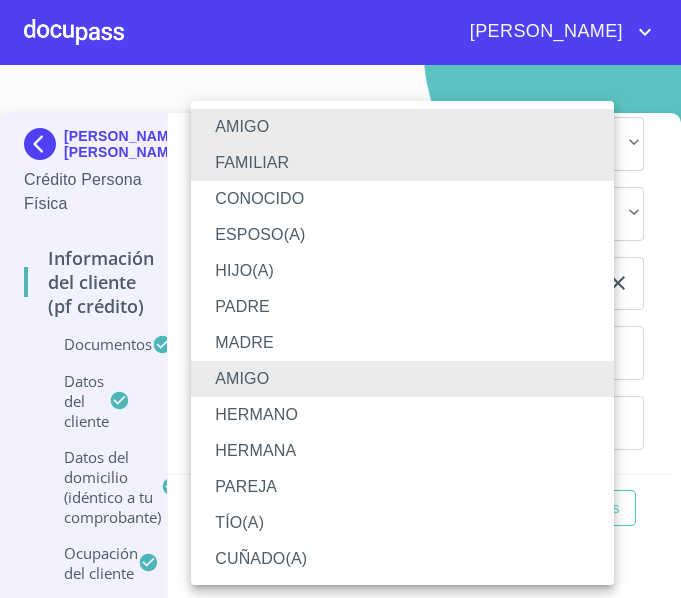 type 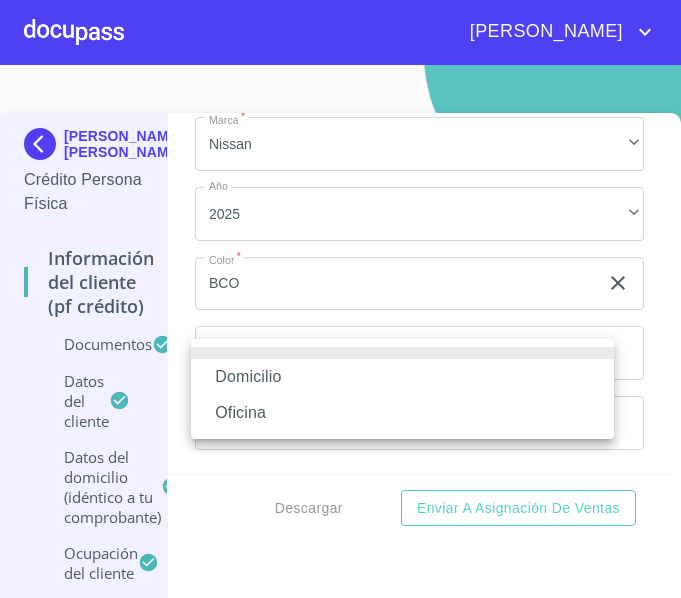 type 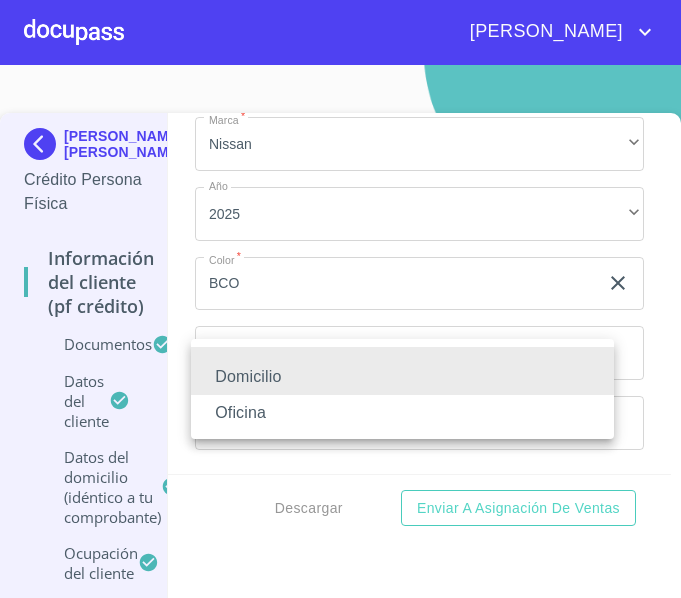 type 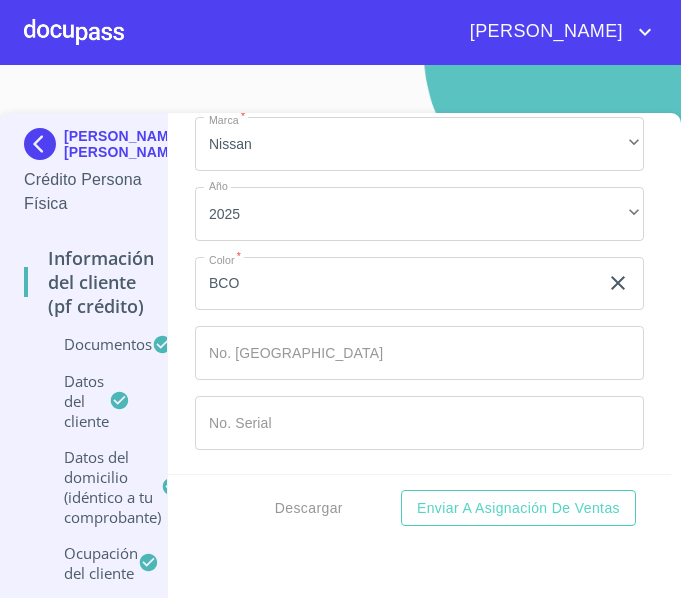 type on "[PHONE_NUMBER]" 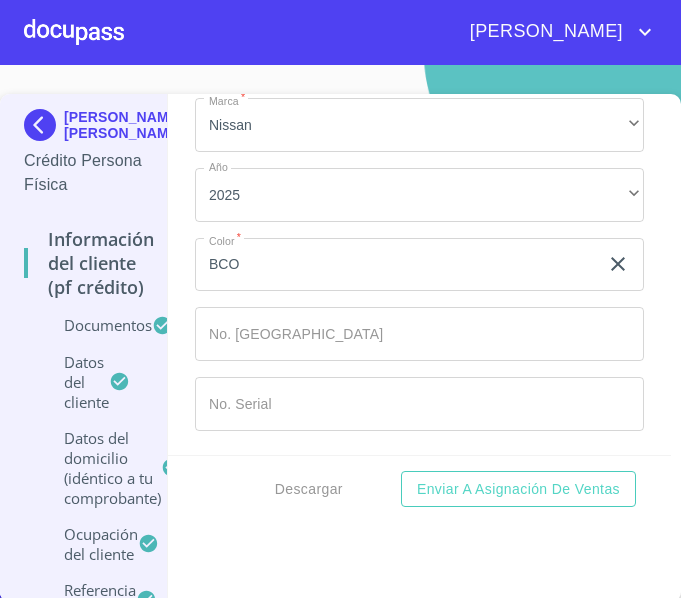 scroll, scrollTop: 23, scrollLeft: 0, axis: vertical 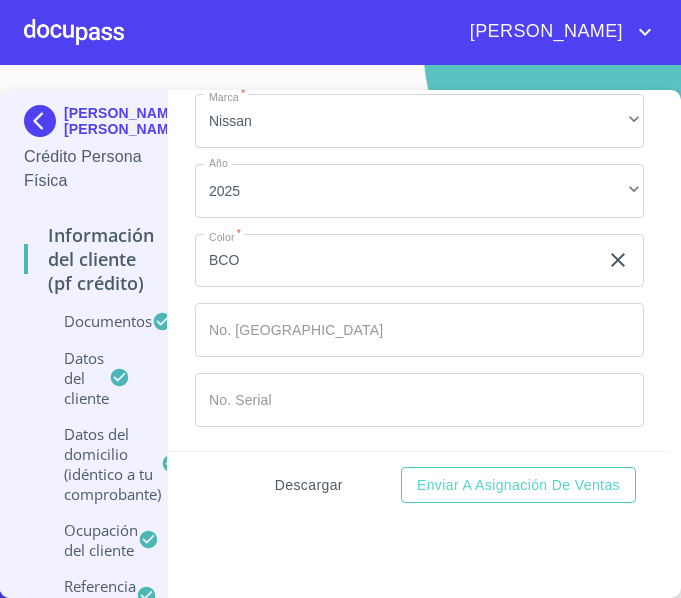 click on "Descargar" at bounding box center (309, 485) 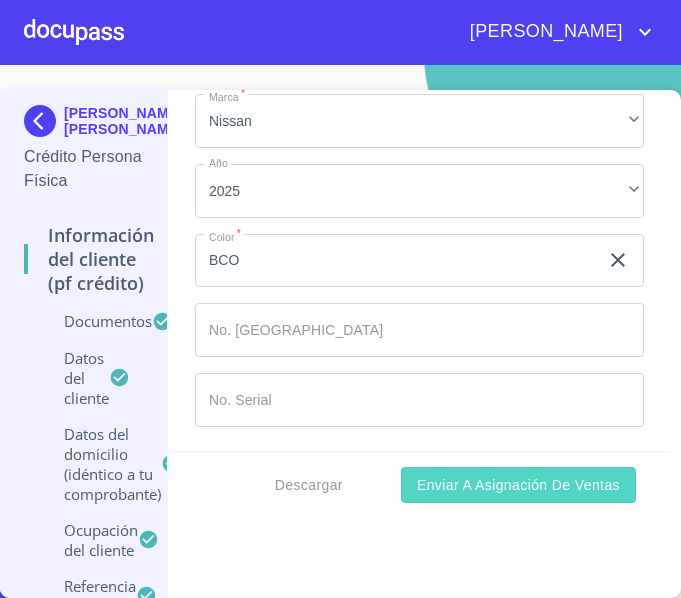 click on "Enviar a Asignación de Ventas" at bounding box center (518, 485) 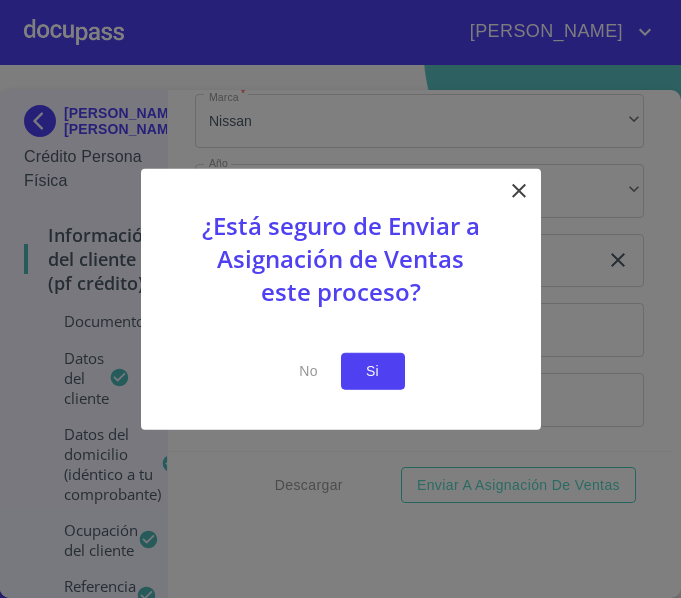 click on "Si" at bounding box center (373, 371) 